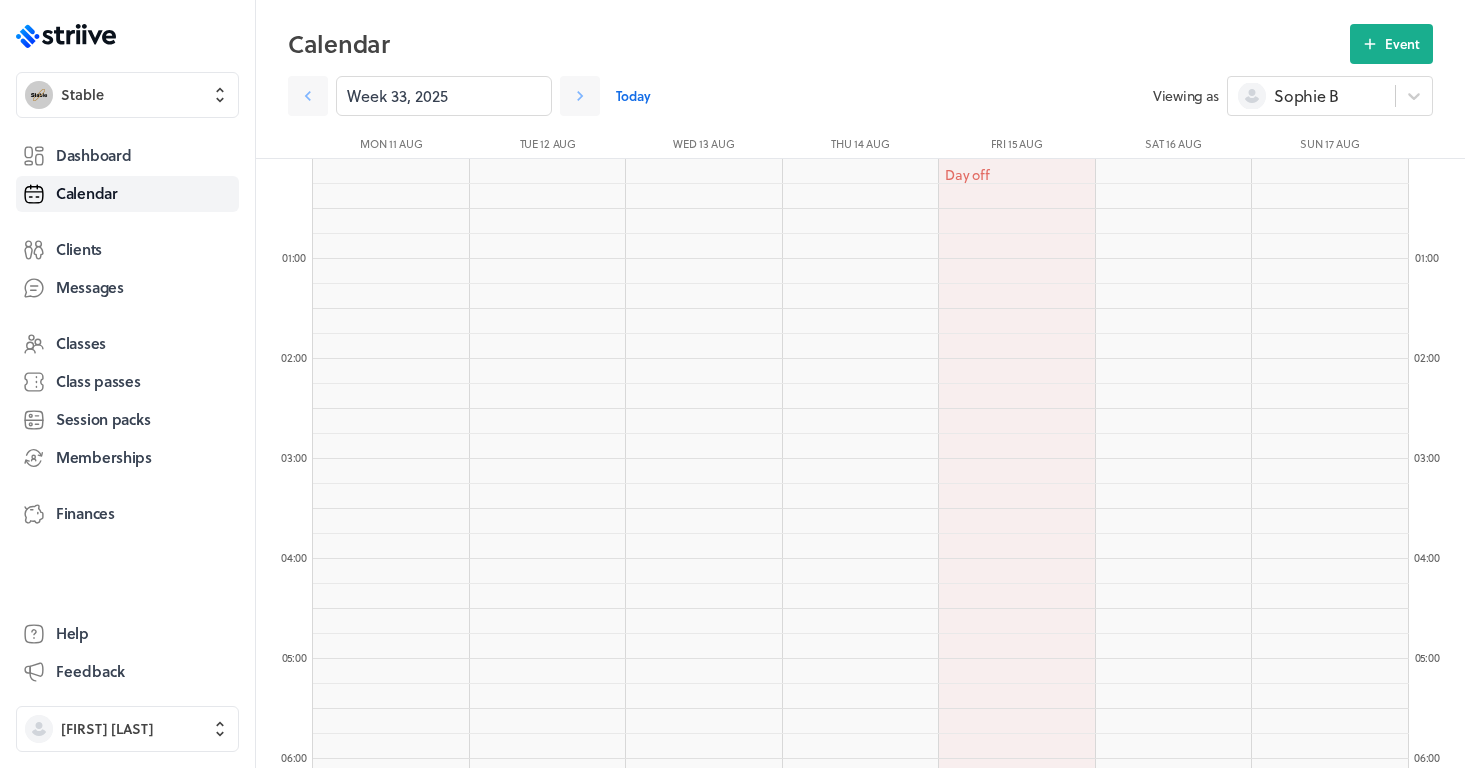 scroll, scrollTop: 1067, scrollLeft: 0, axis: vertical 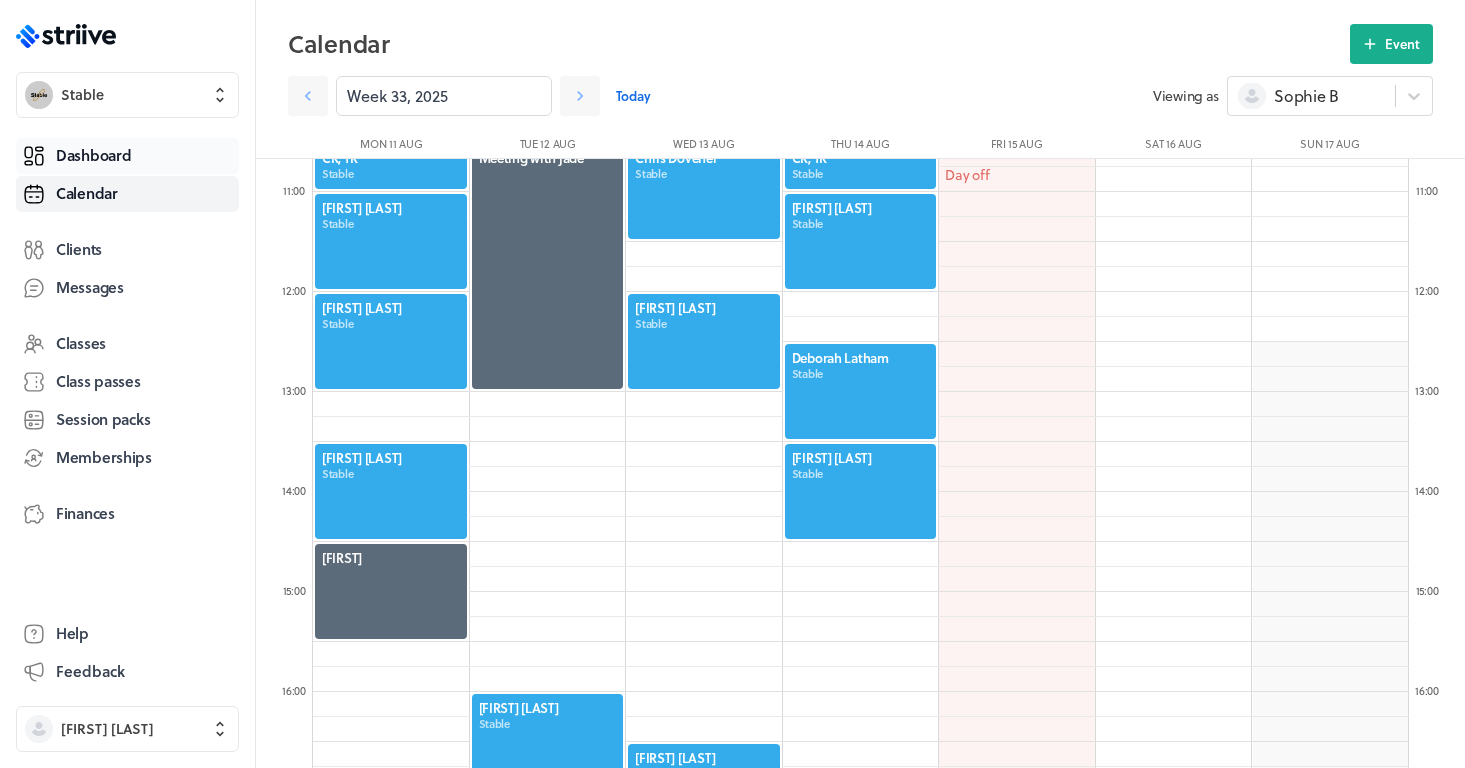 click on "Dashboard" at bounding box center (93, 155) 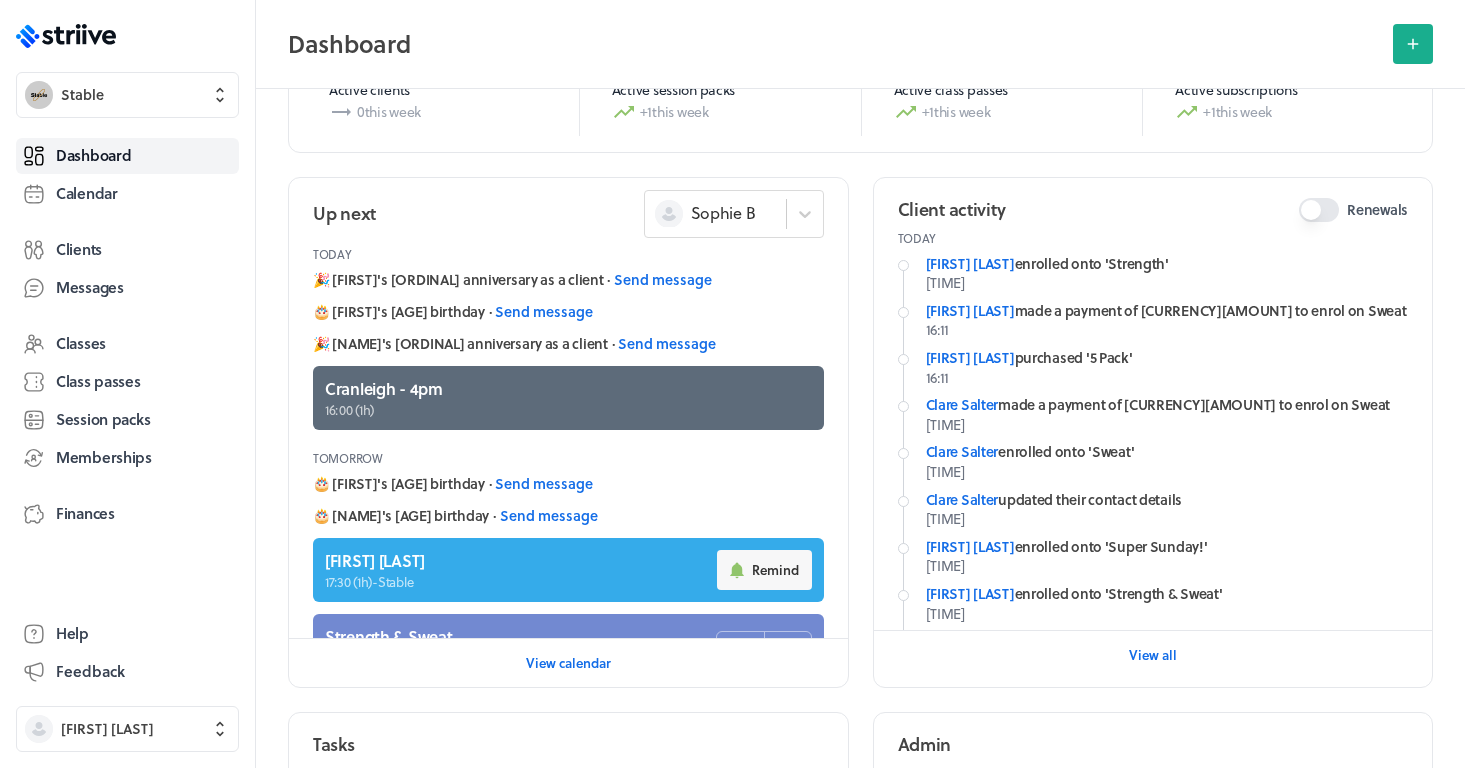 scroll, scrollTop: 152, scrollLeft: 0, axis: vertical 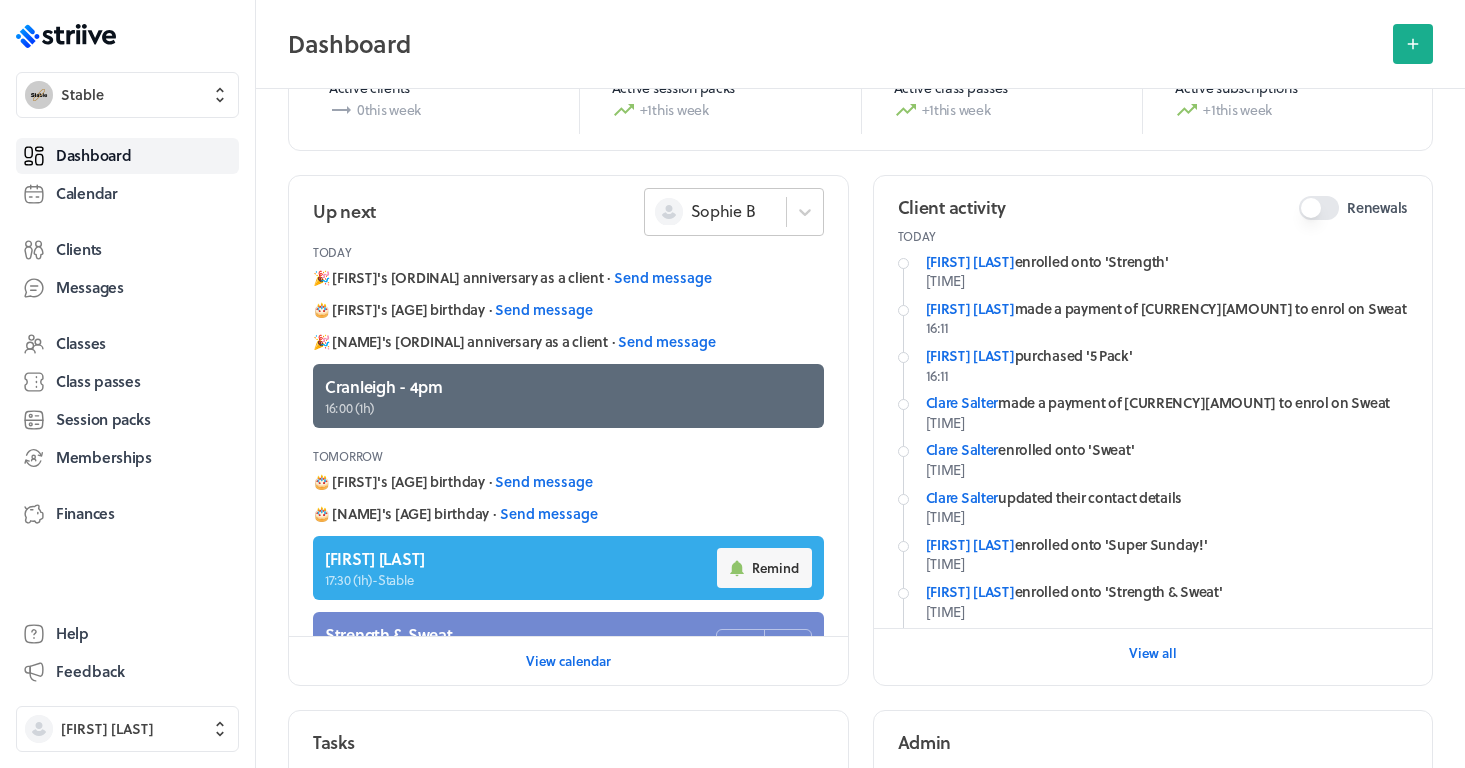 click on "Sophie B" at bounding box center [715, 211] 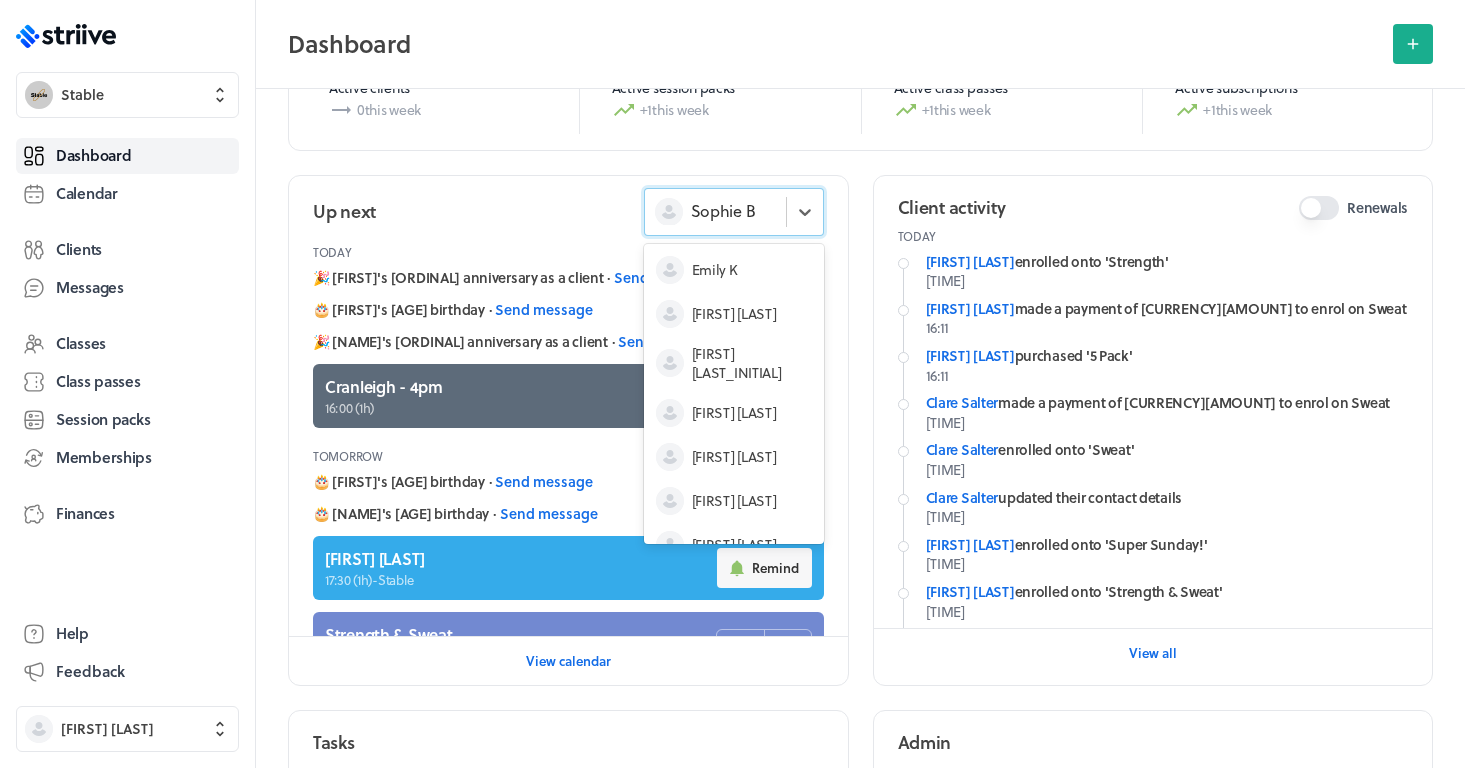 scroll, scrollTop: 60, scrollLeft: 0, axis: vertical 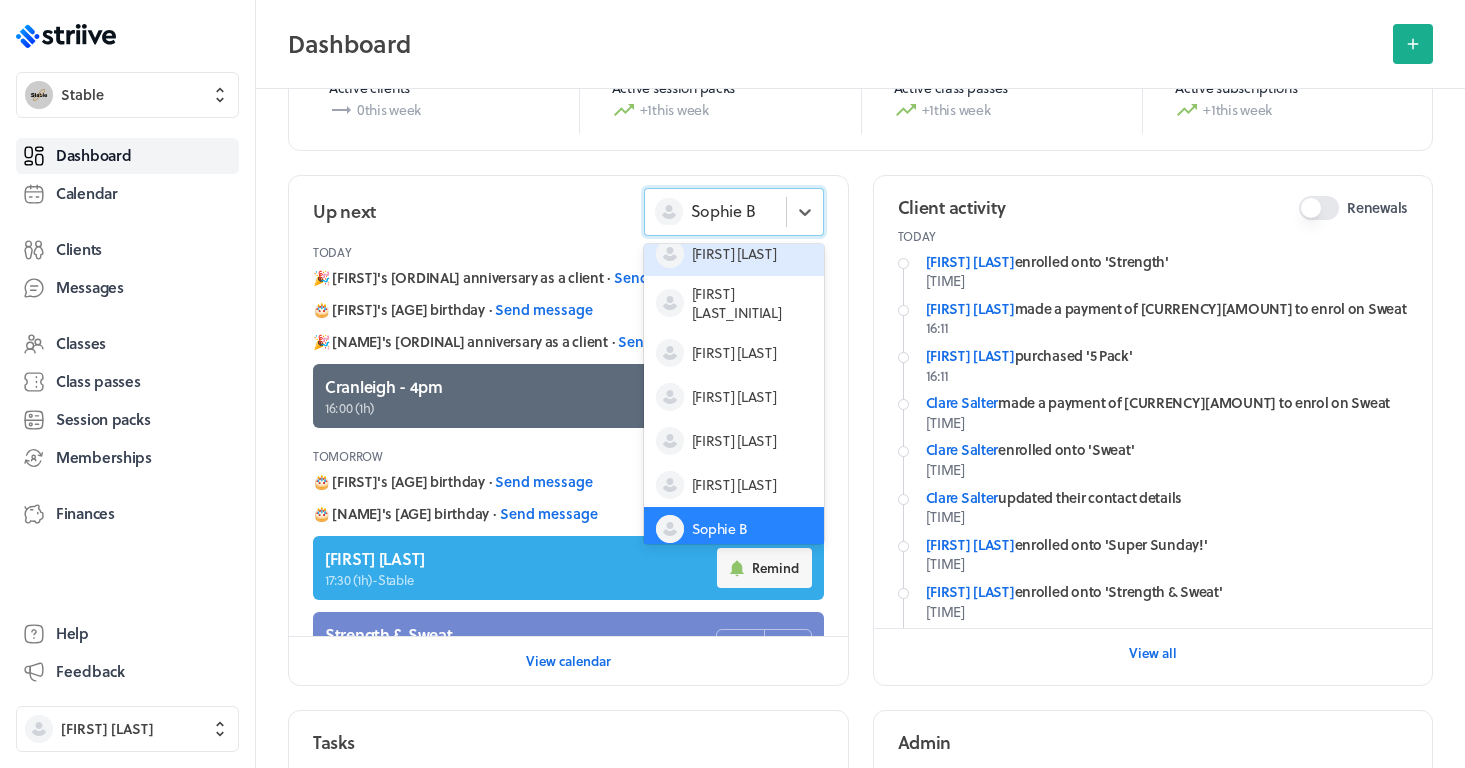 click on "[FIRST] [LAST]" at bounding box center [734, 254] 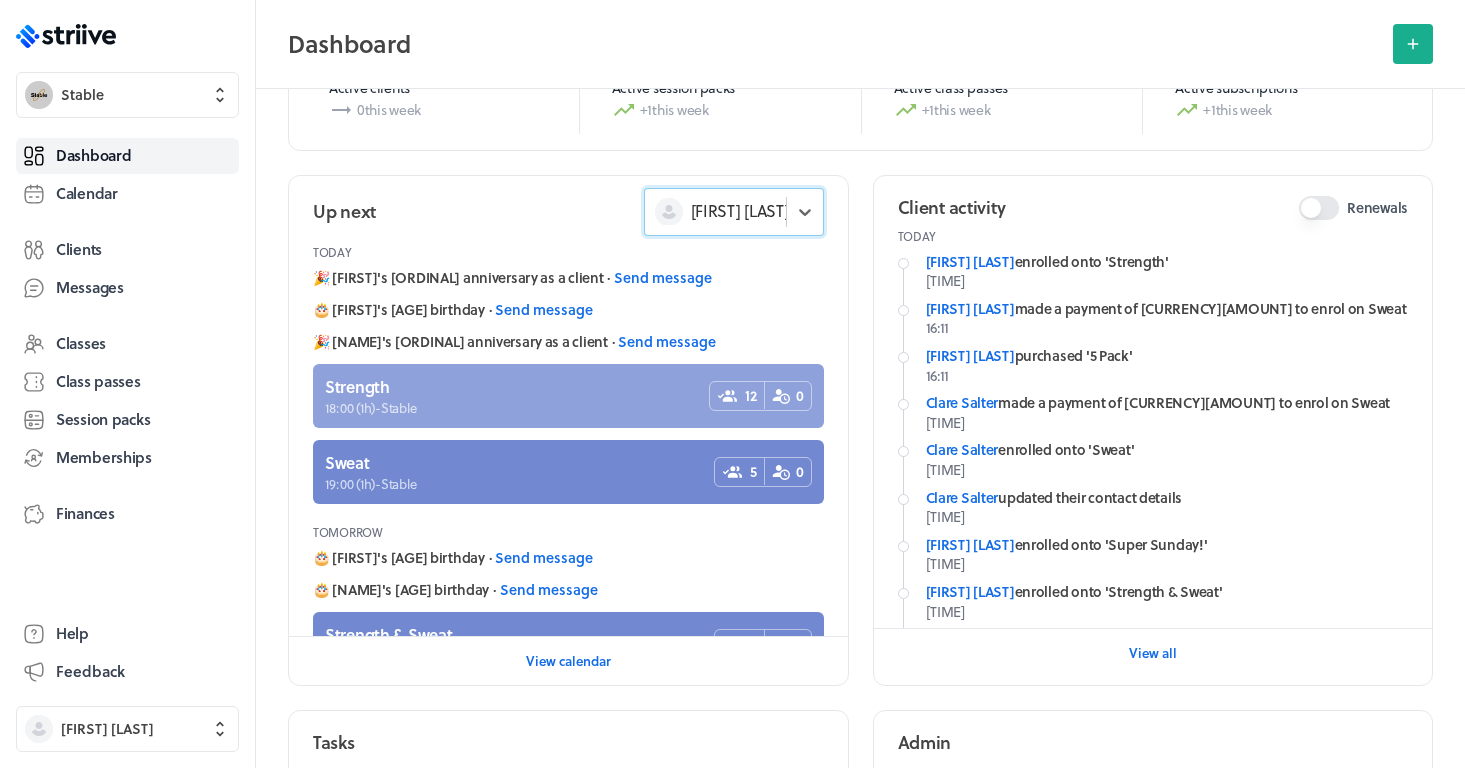 click at bounding box center (568, 396) 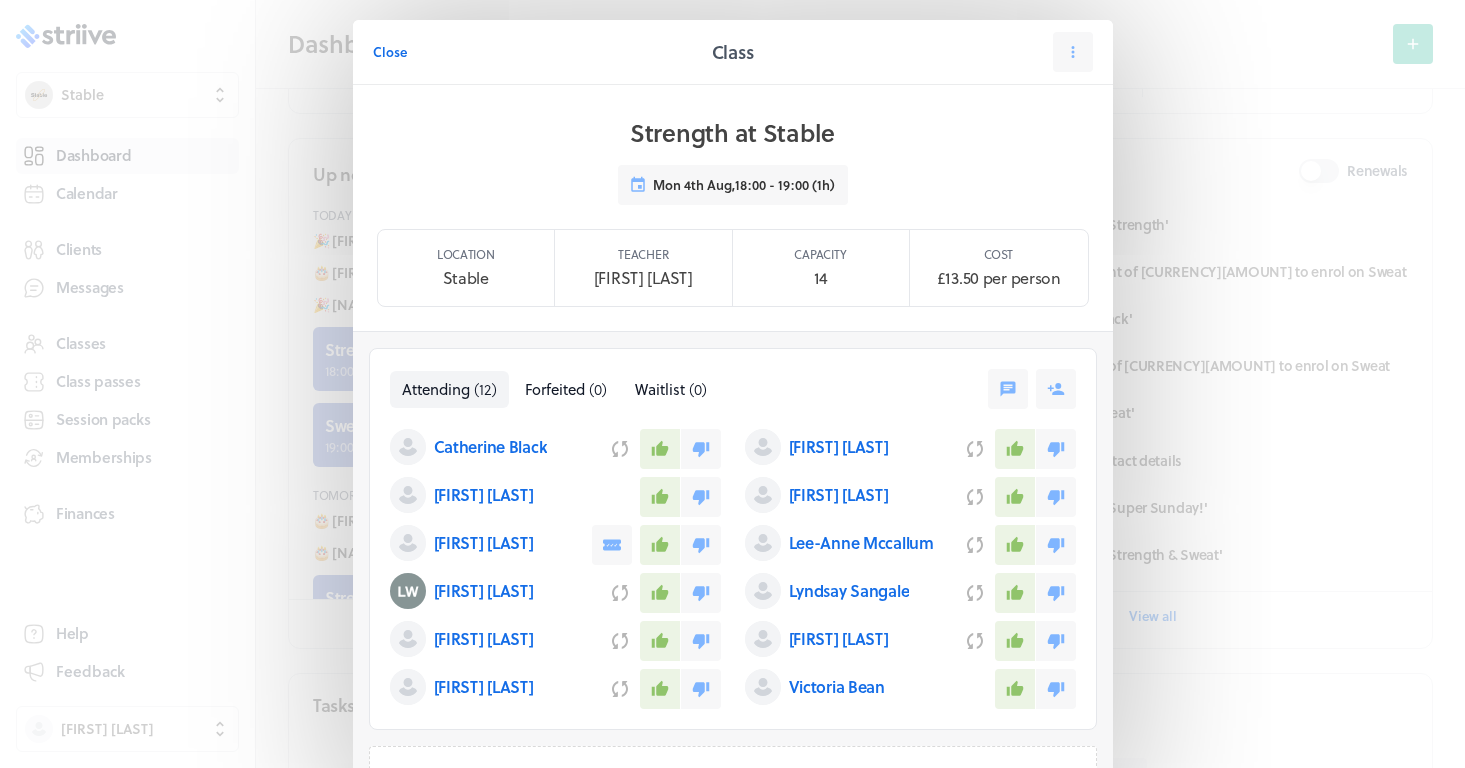 scroll, scrollTop: 190, scrollLeft: 0, axis: vertical 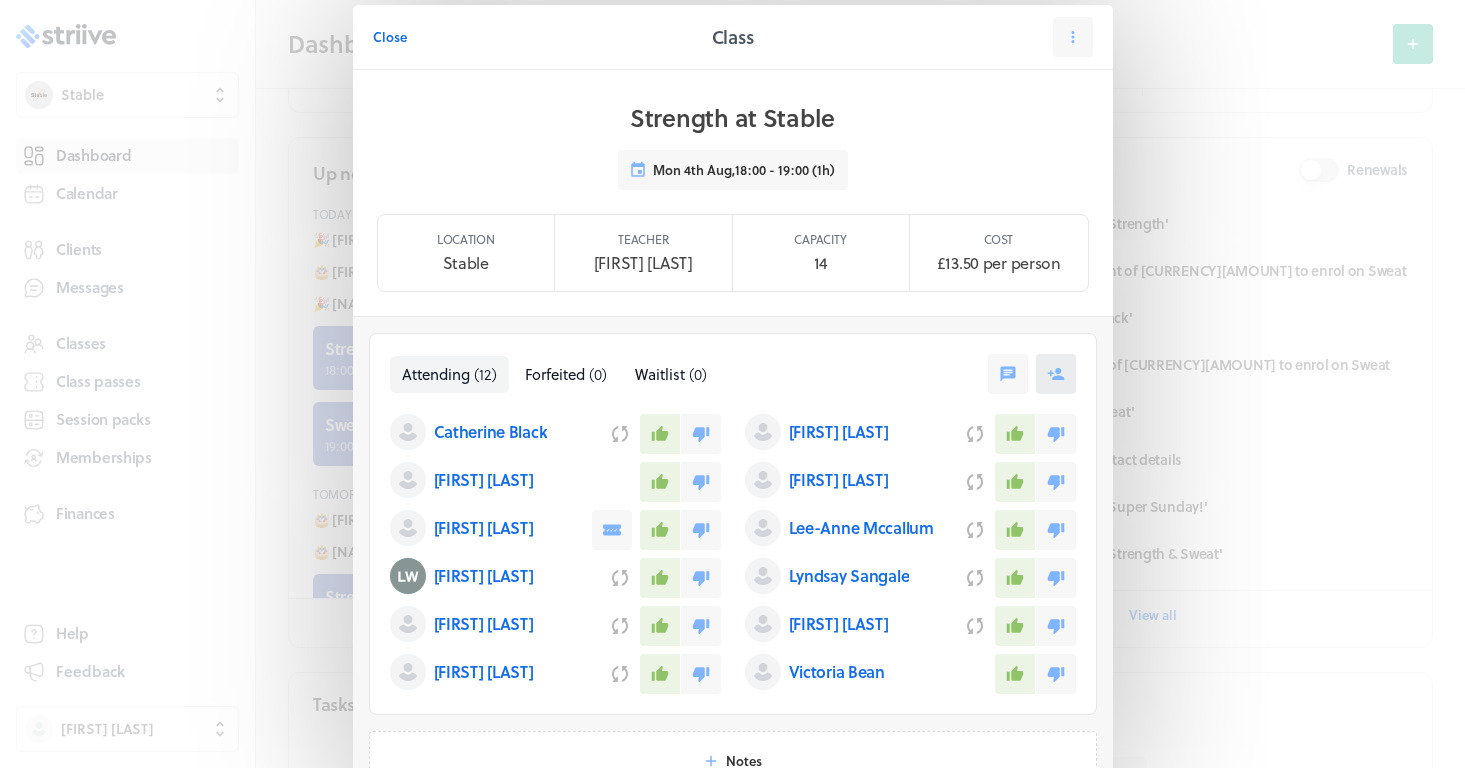 click at bounding box center (1056, 374) 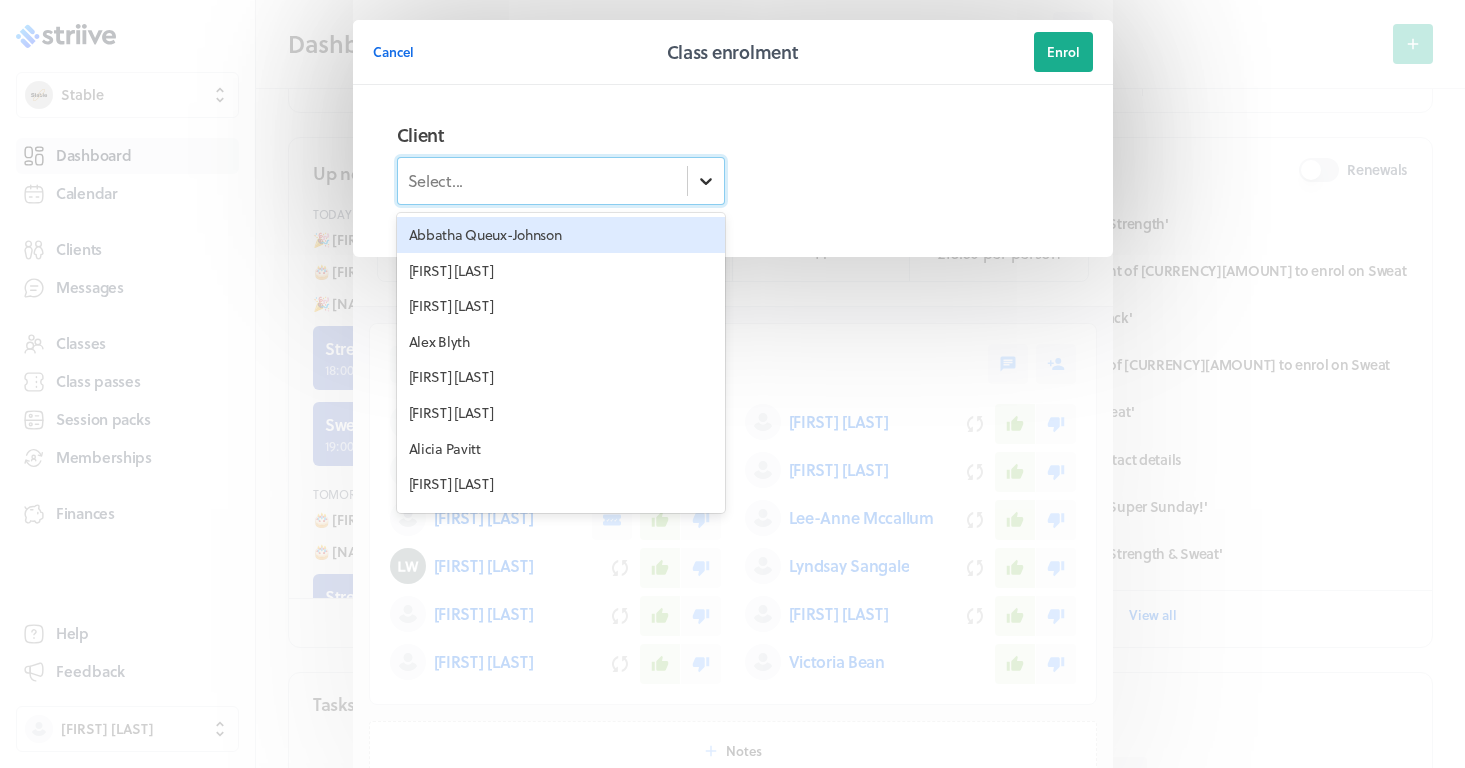 click at bounding box center (706, 181) 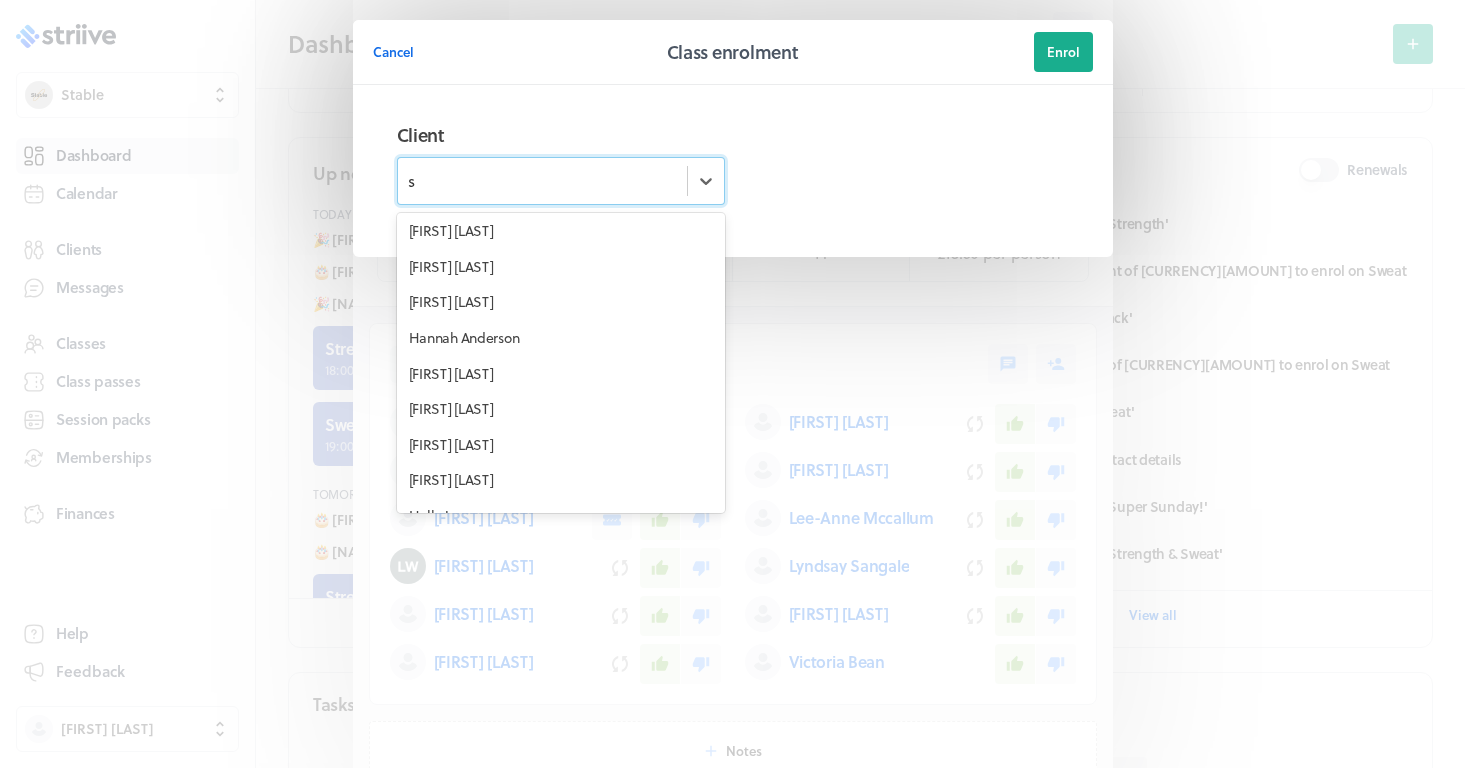 scroll, scrollTop: 0, scrollLeft: 0, axis: both 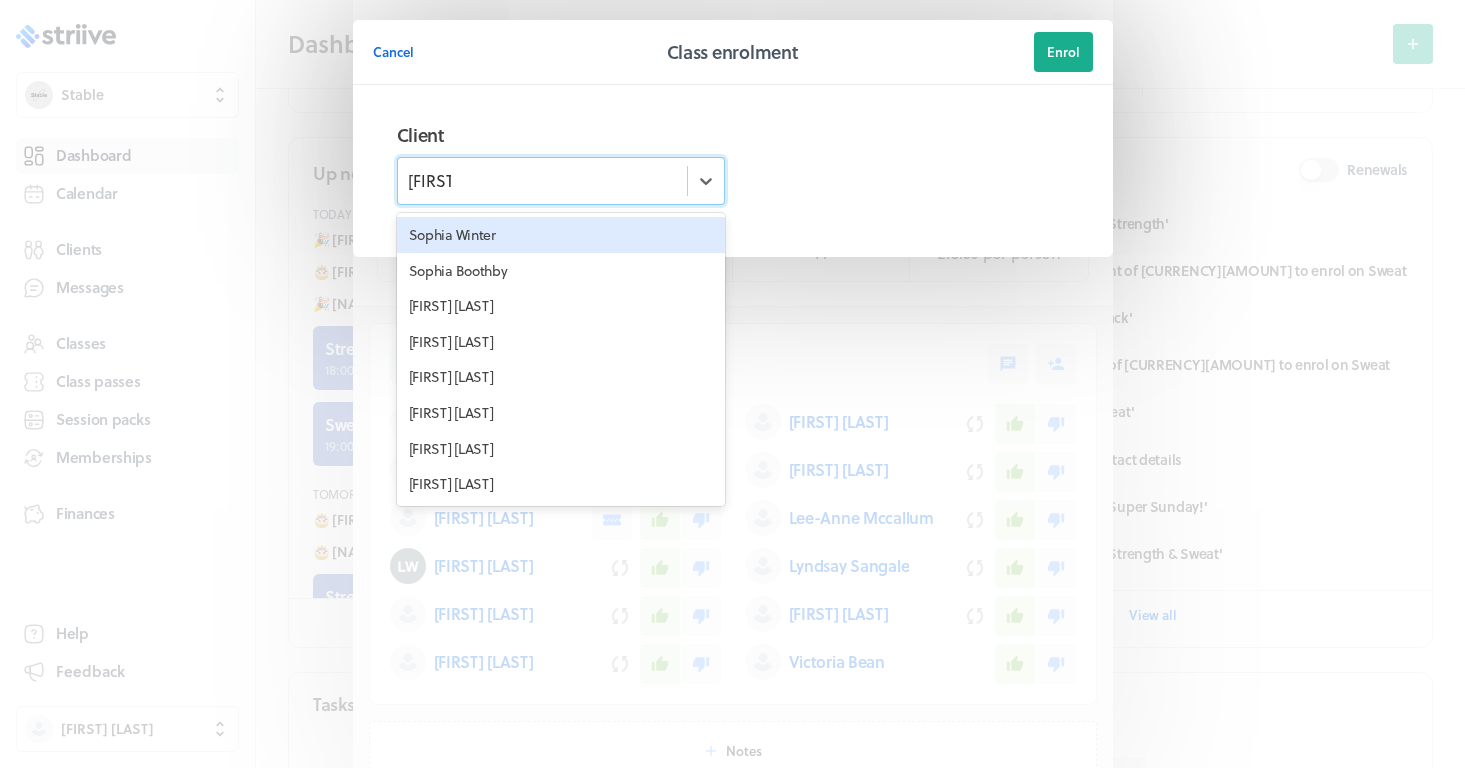 type on "[NAME]" 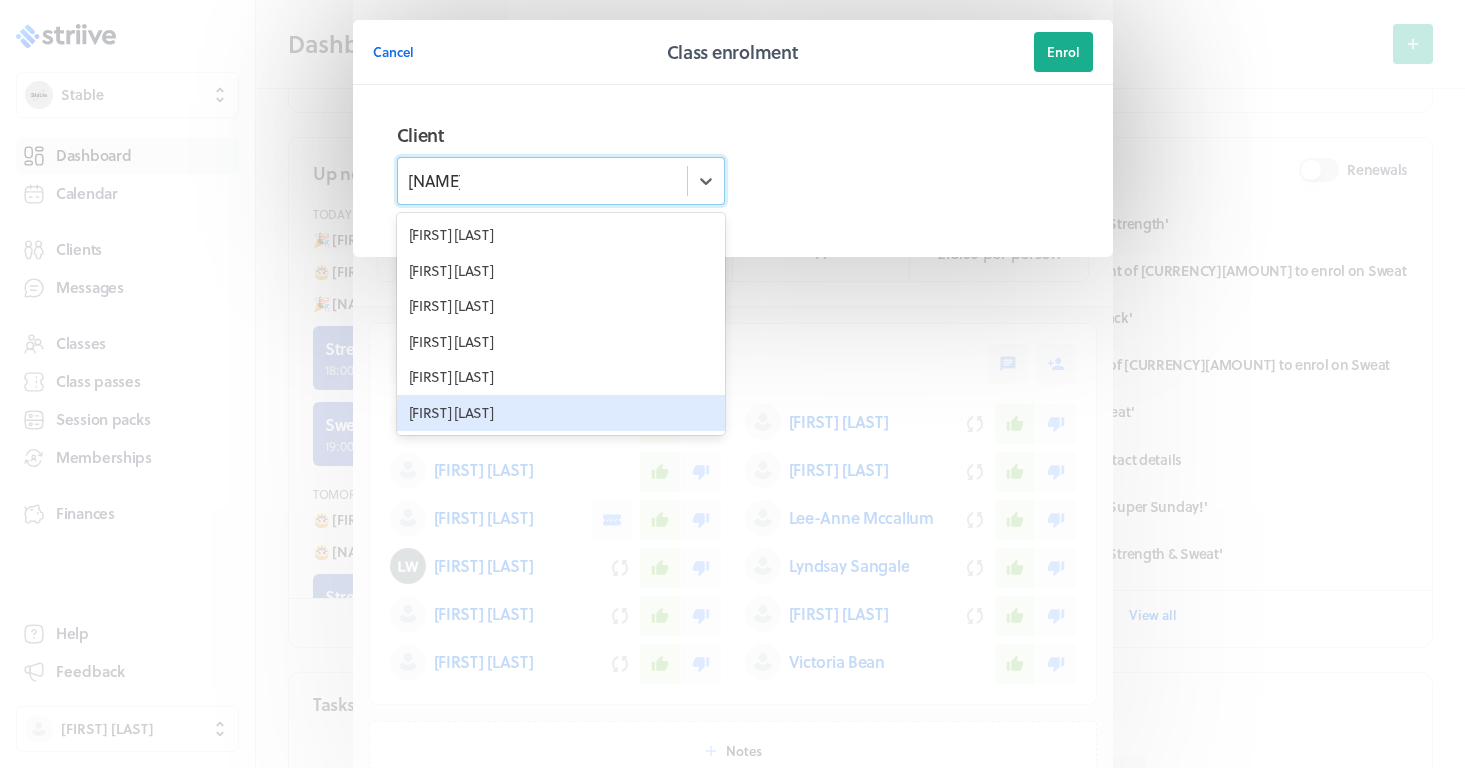 click on "[FIRST] [LAST]" at bounding box center [561, 413] 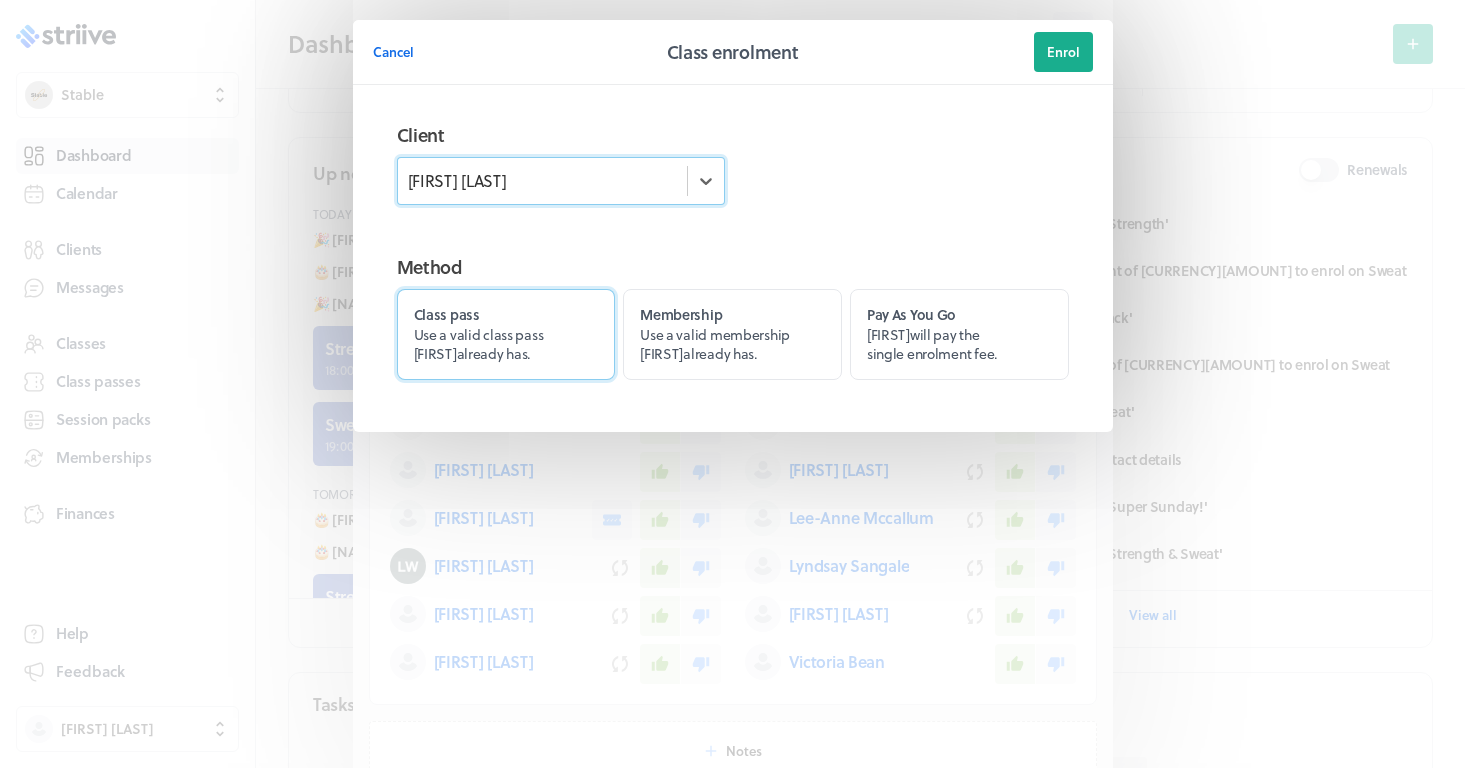 click on "Use a valid class pass [NAME] already has." at bounding box center [479, 344] 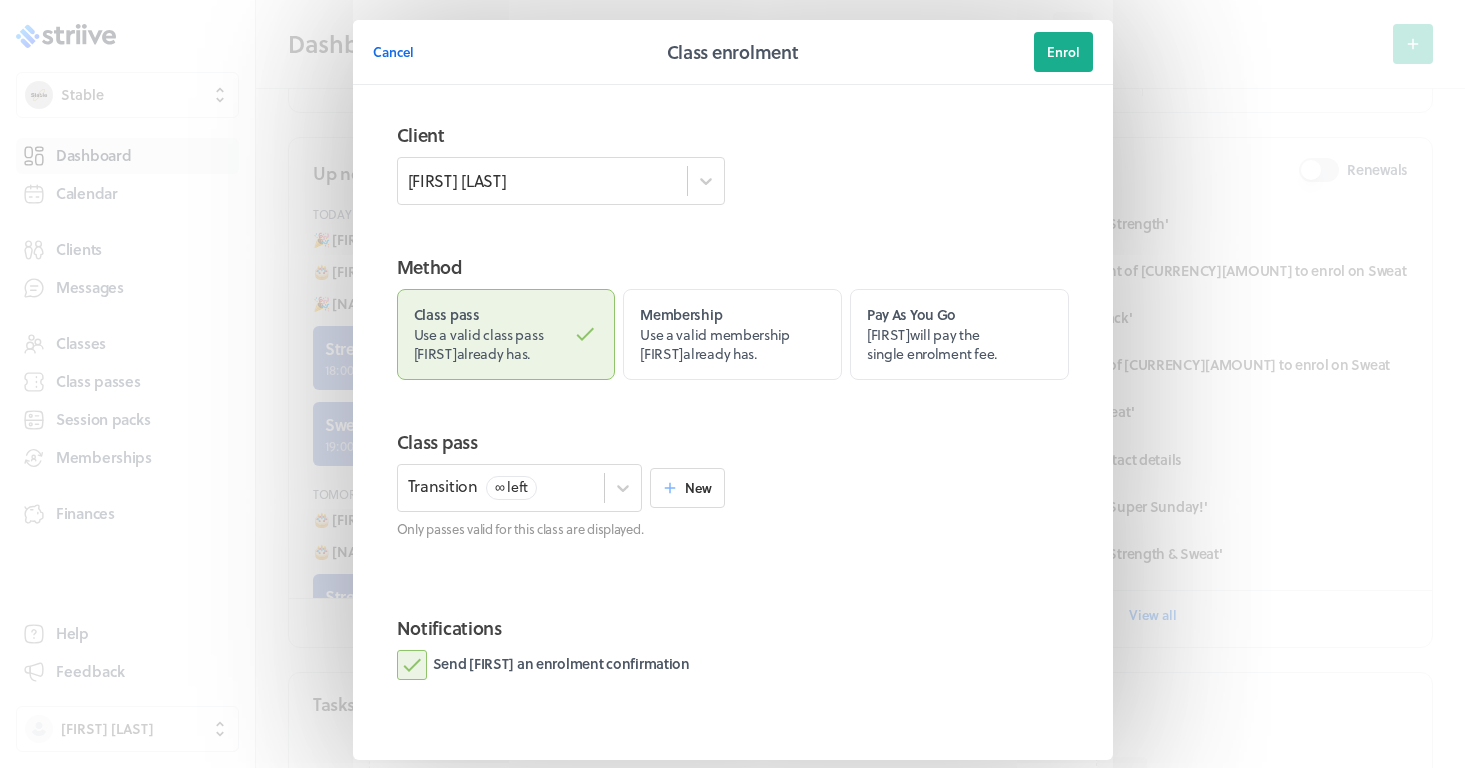 click on "Send [FIRST] an enrolment confirmation" at bounding box center (543, 665) 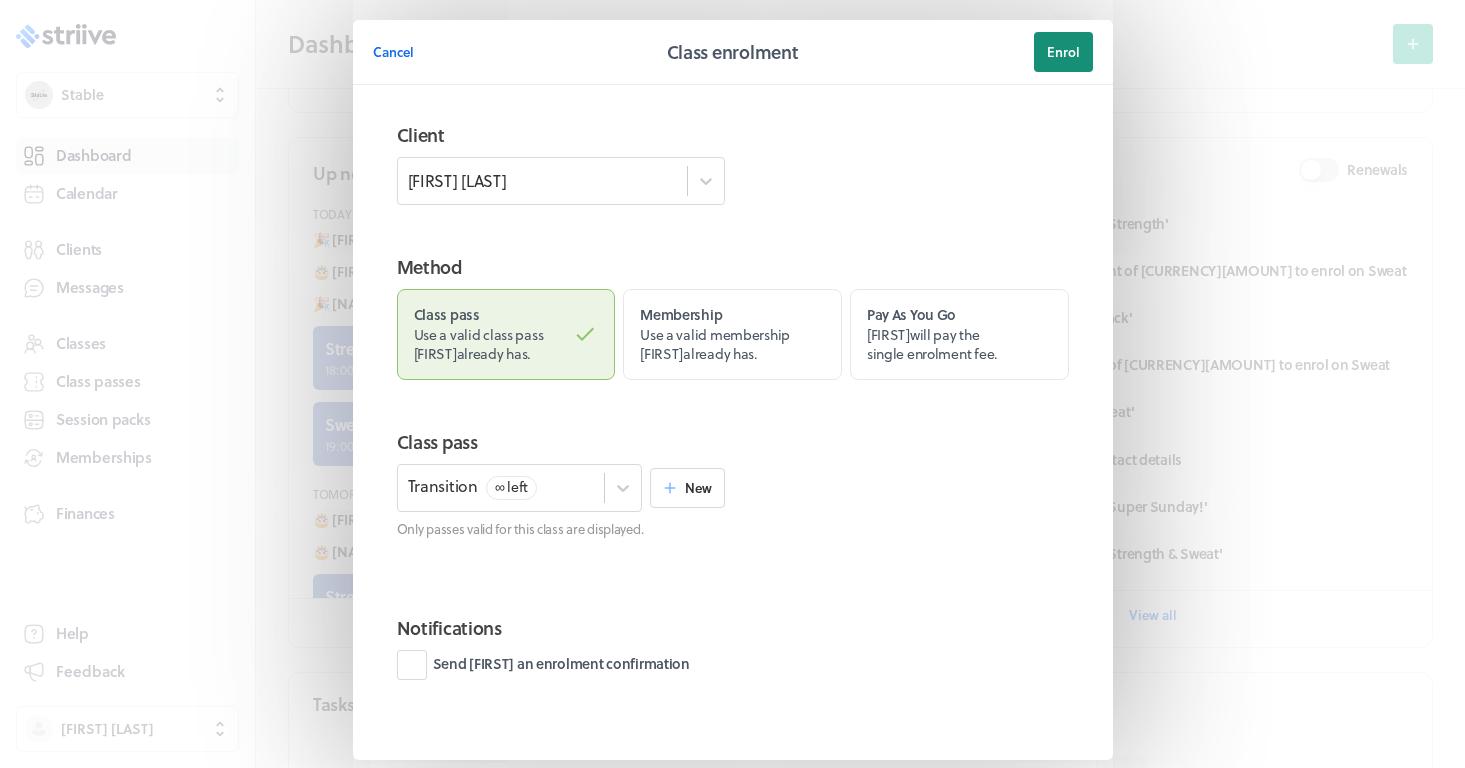 click on "Enrol" at bounding box center [1063, 52] 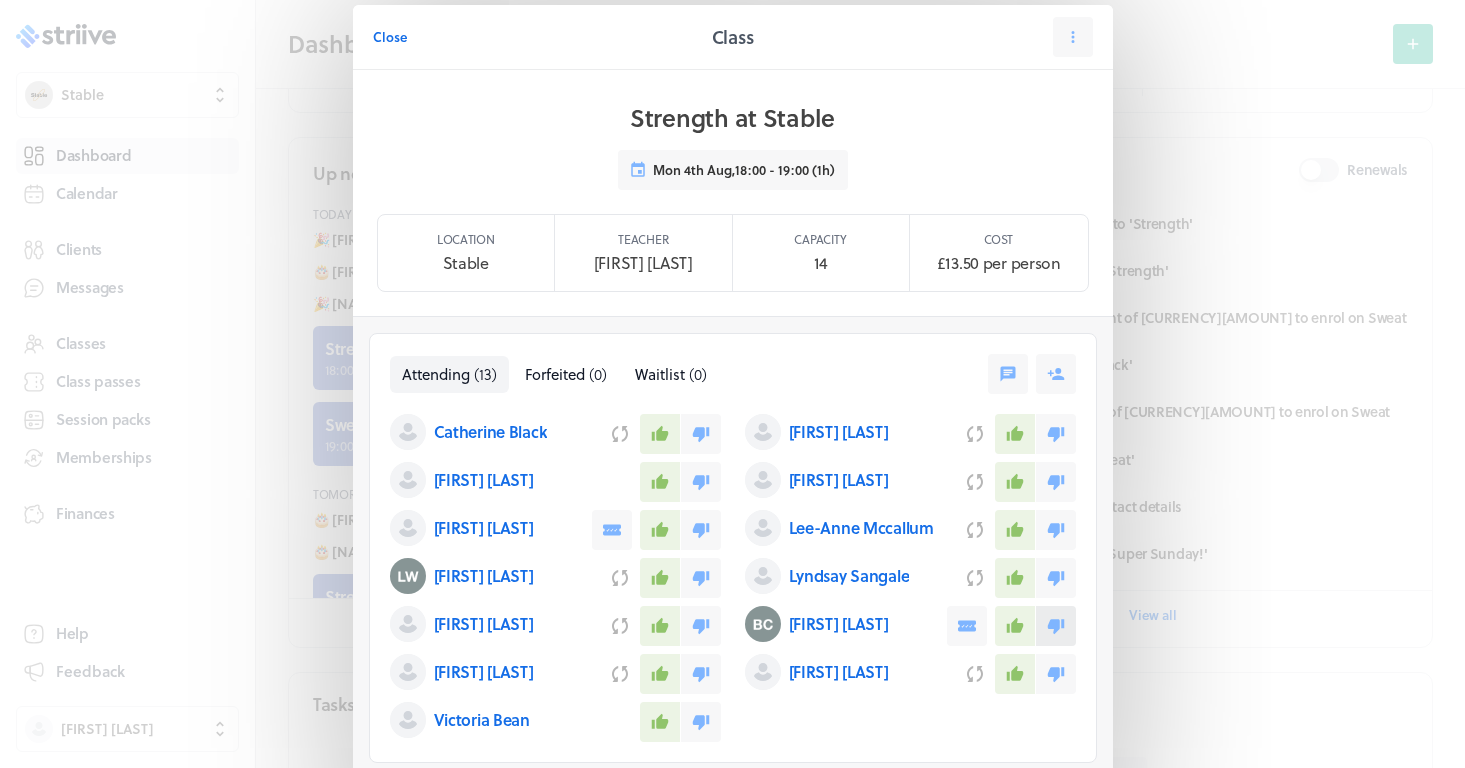 click 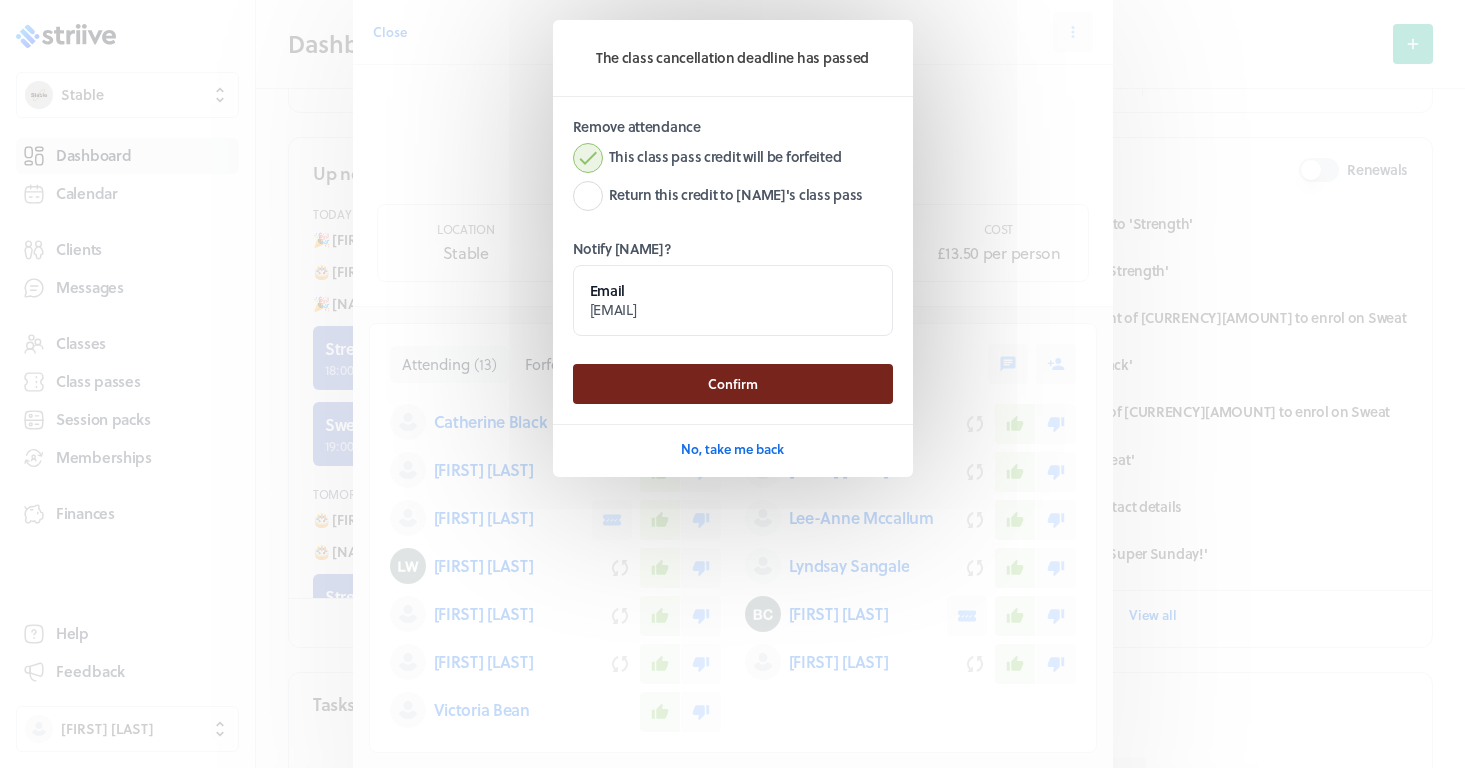click on "Confirm" at bounding box center (733, 384) 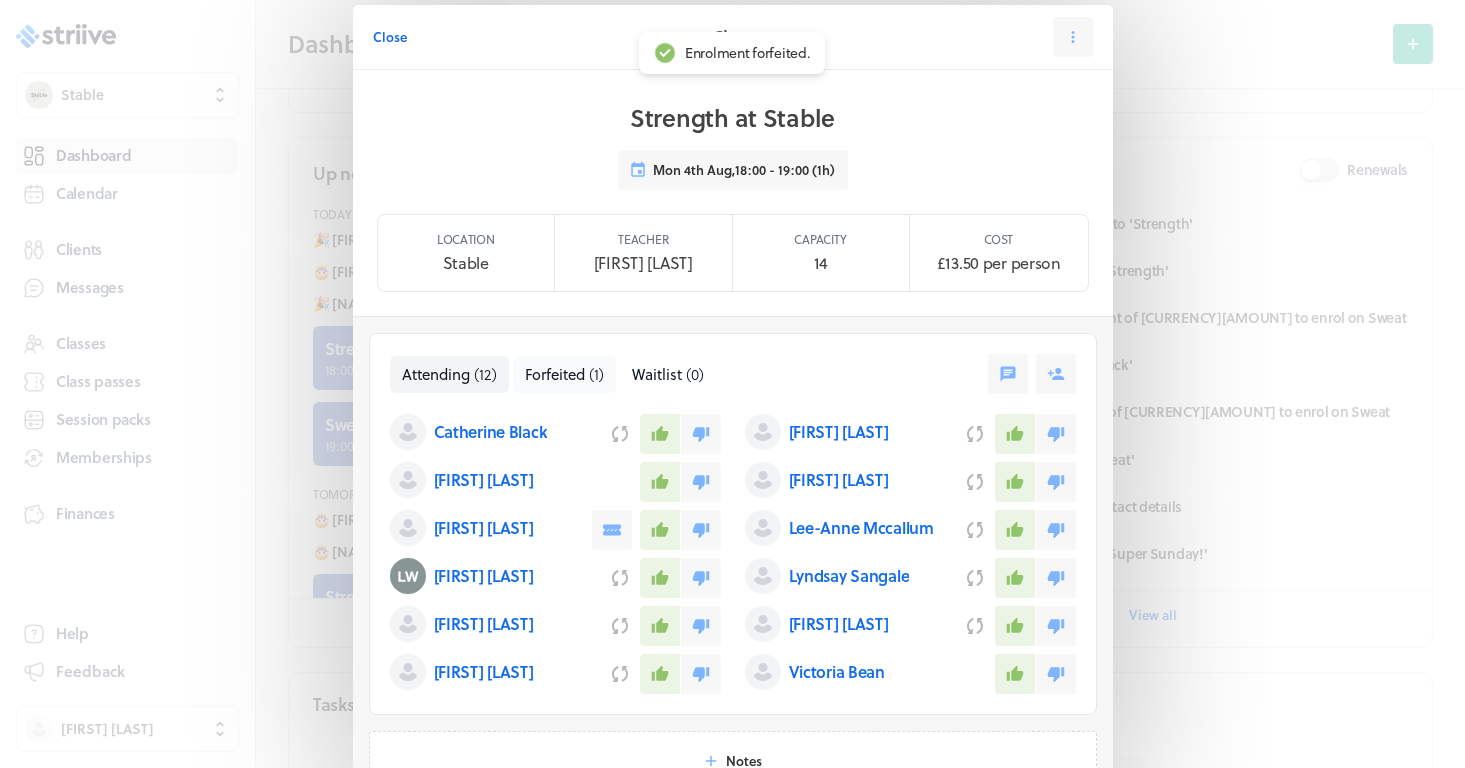 click on "Forfeited ( 1 )" at bounding box center [564, 374] 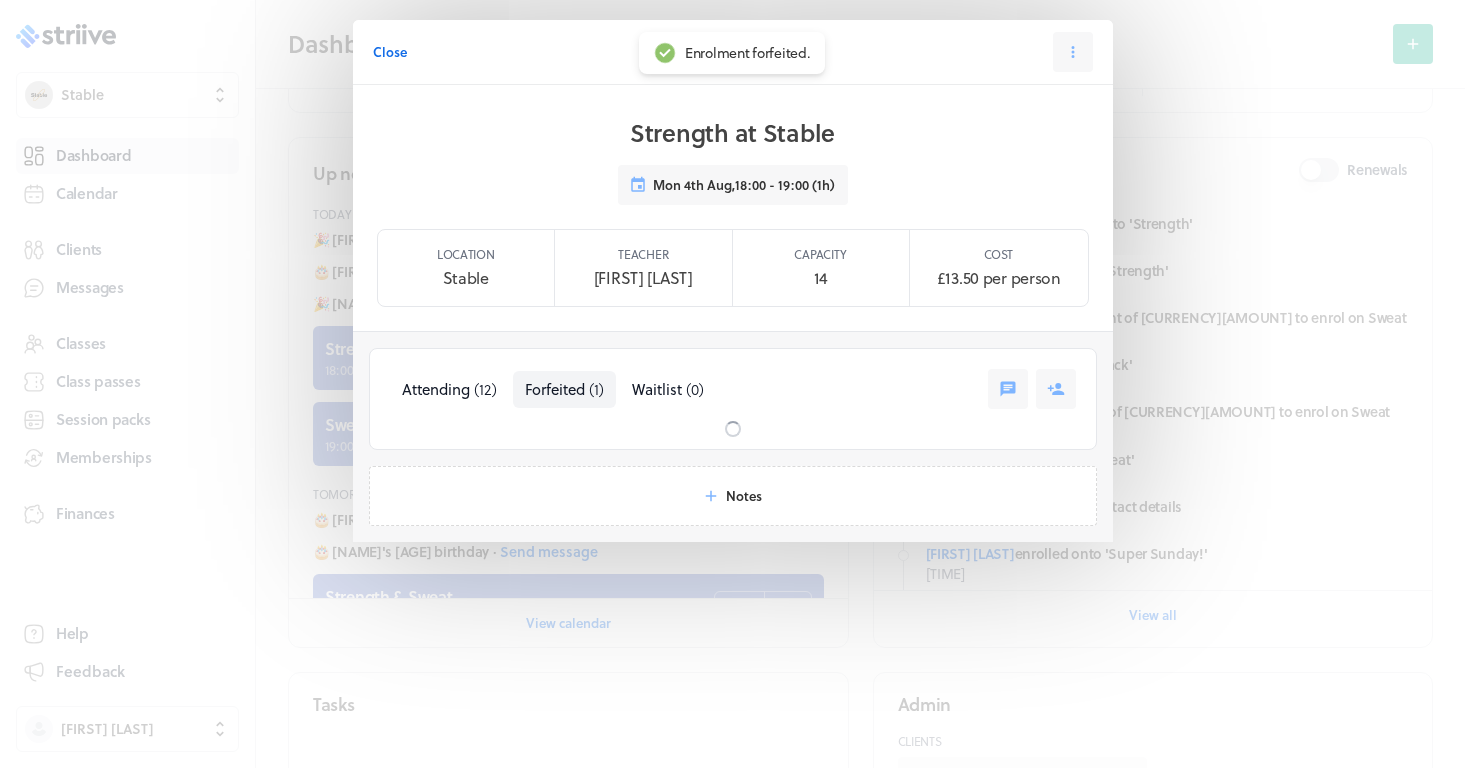 scroll, scrollTop: 0, scrollLeft: 0, axis: both 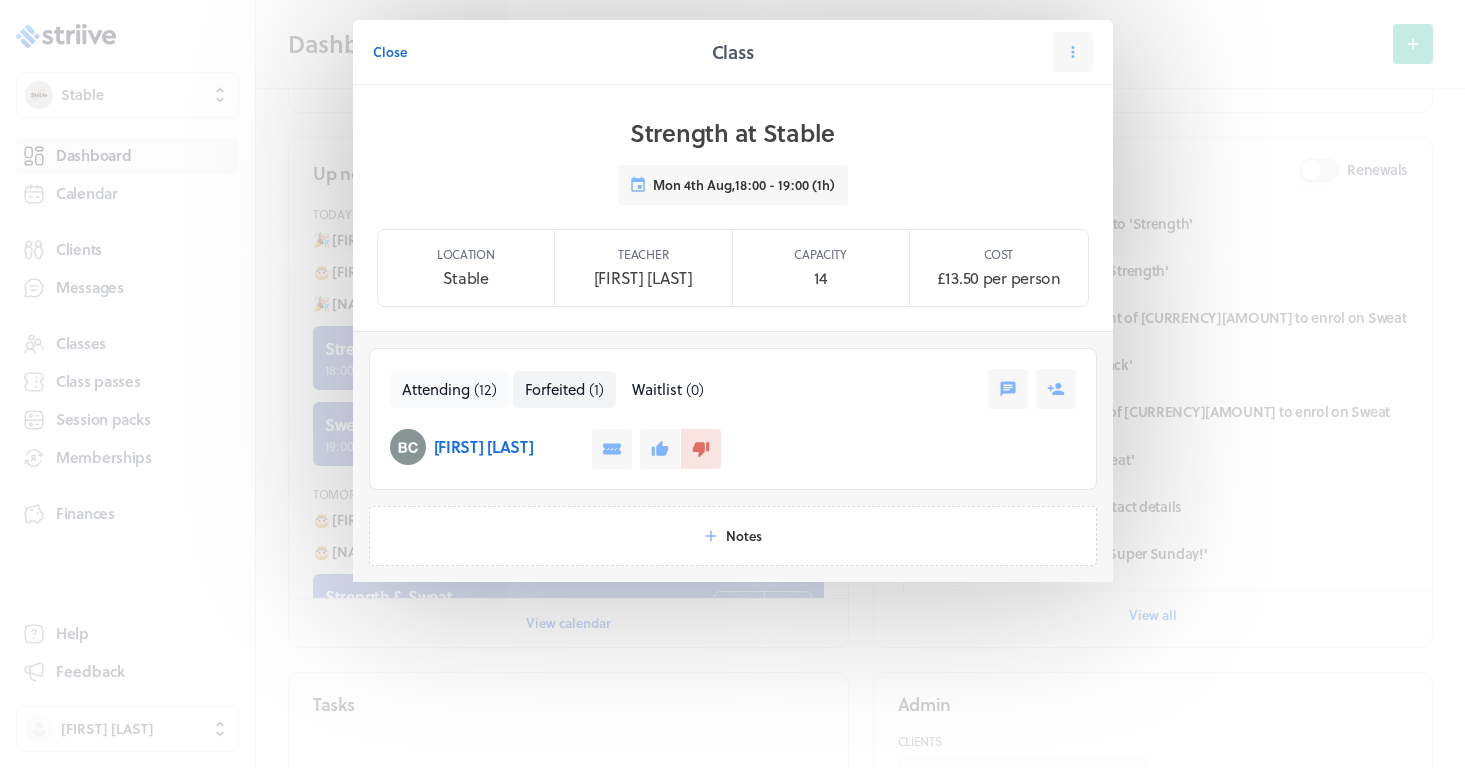 click on "Attending" at bounding box center [436, 389] 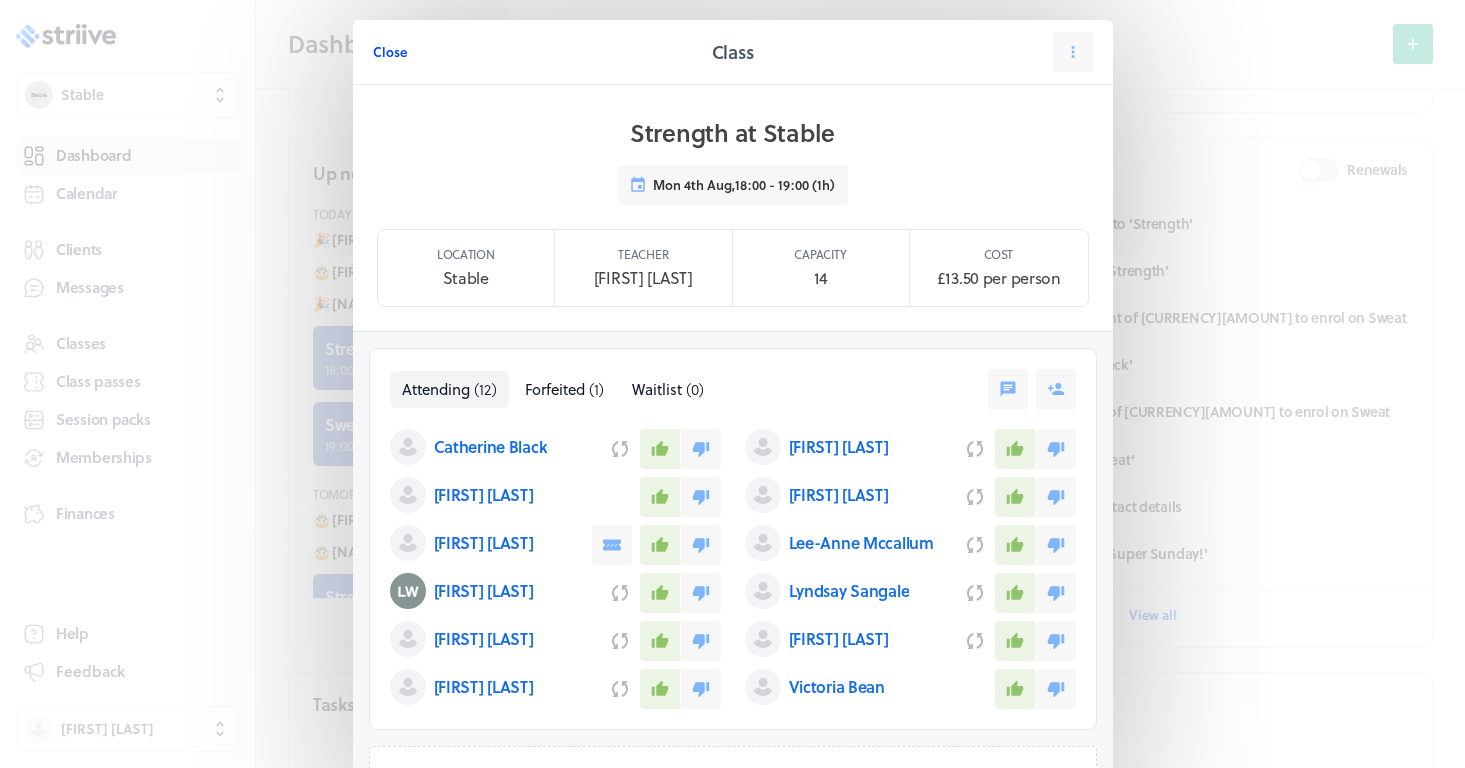 click on "Close" at bounding box center [390, 52] 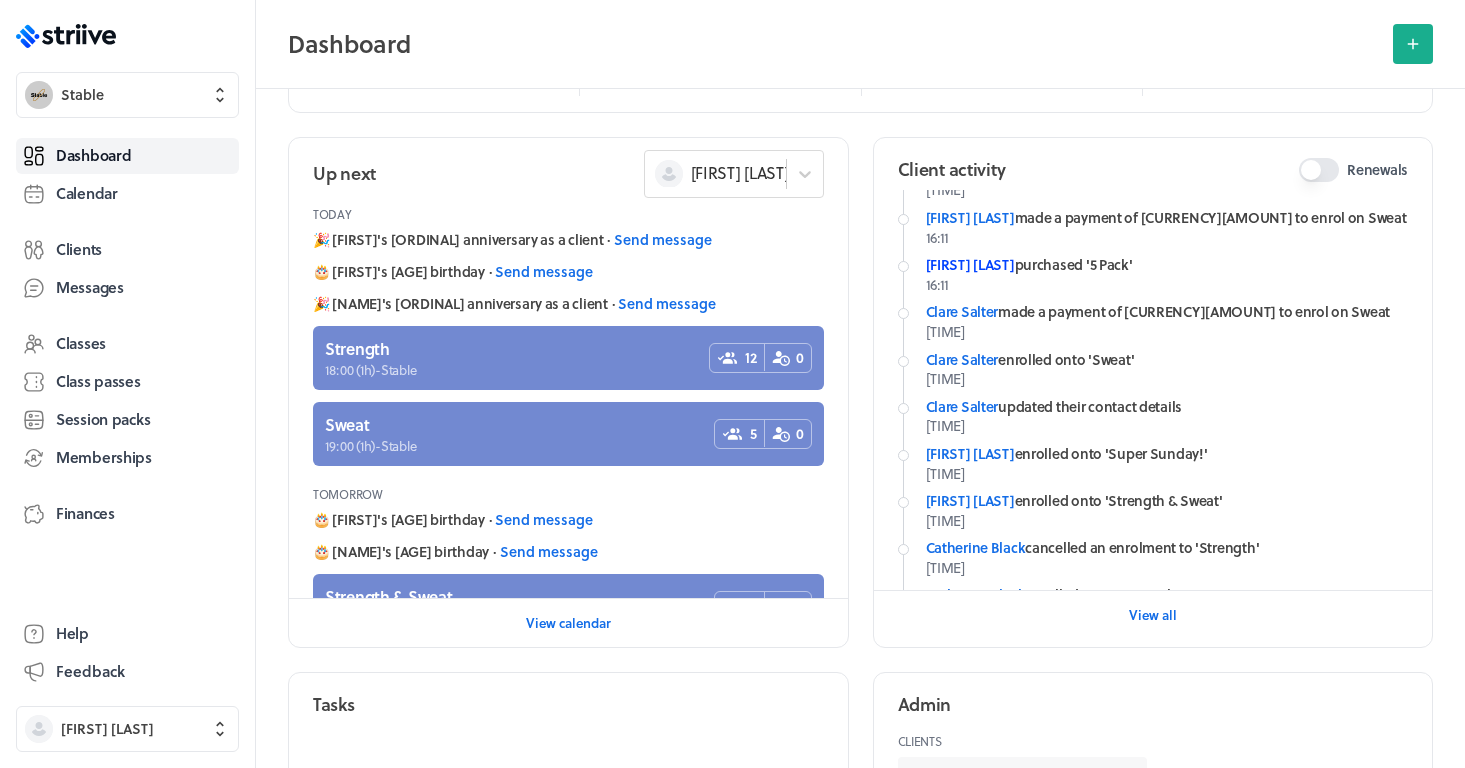 scroll, scrollTop: 111, scrollLeft: 0, axis: vertical 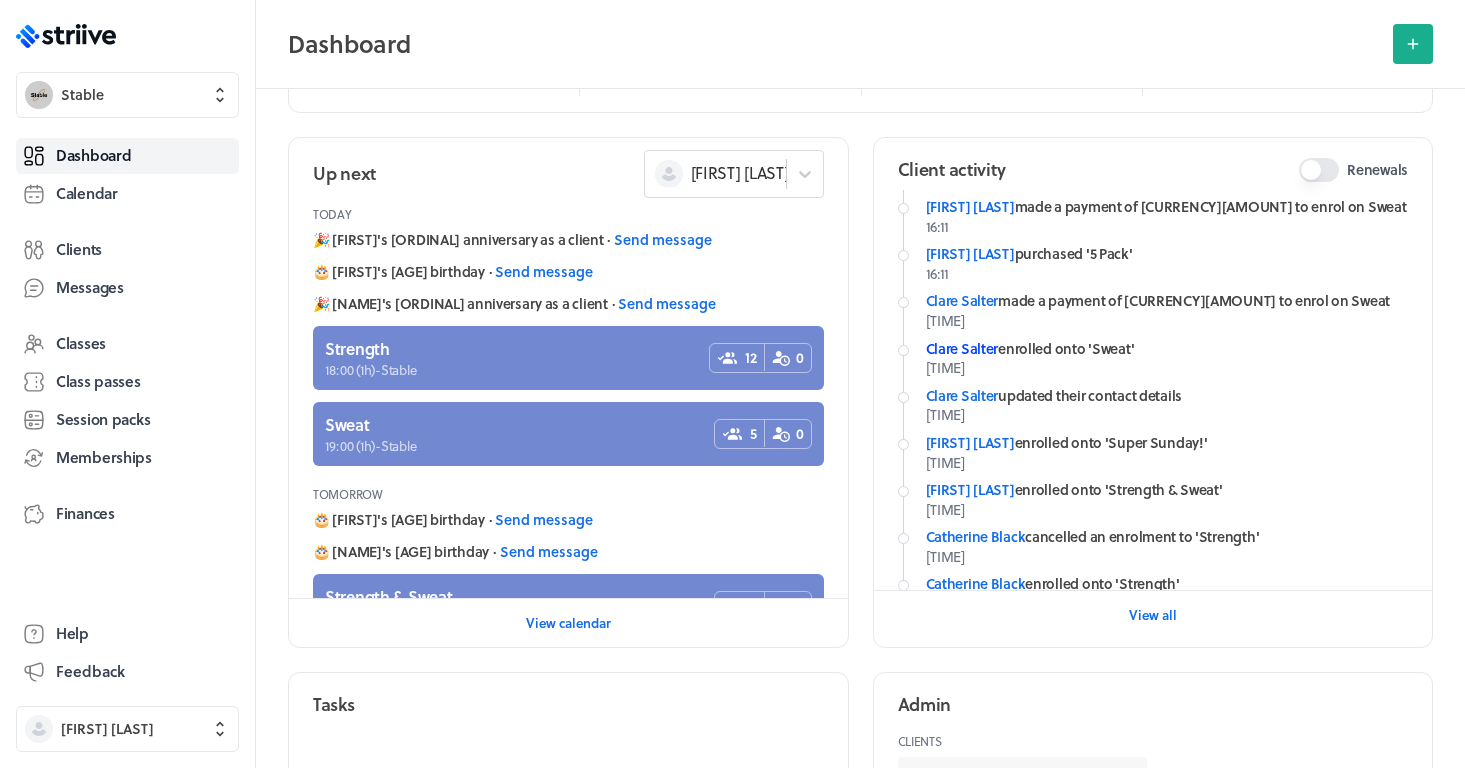 click on "Clare Salter" at bounding box center (962, 348) 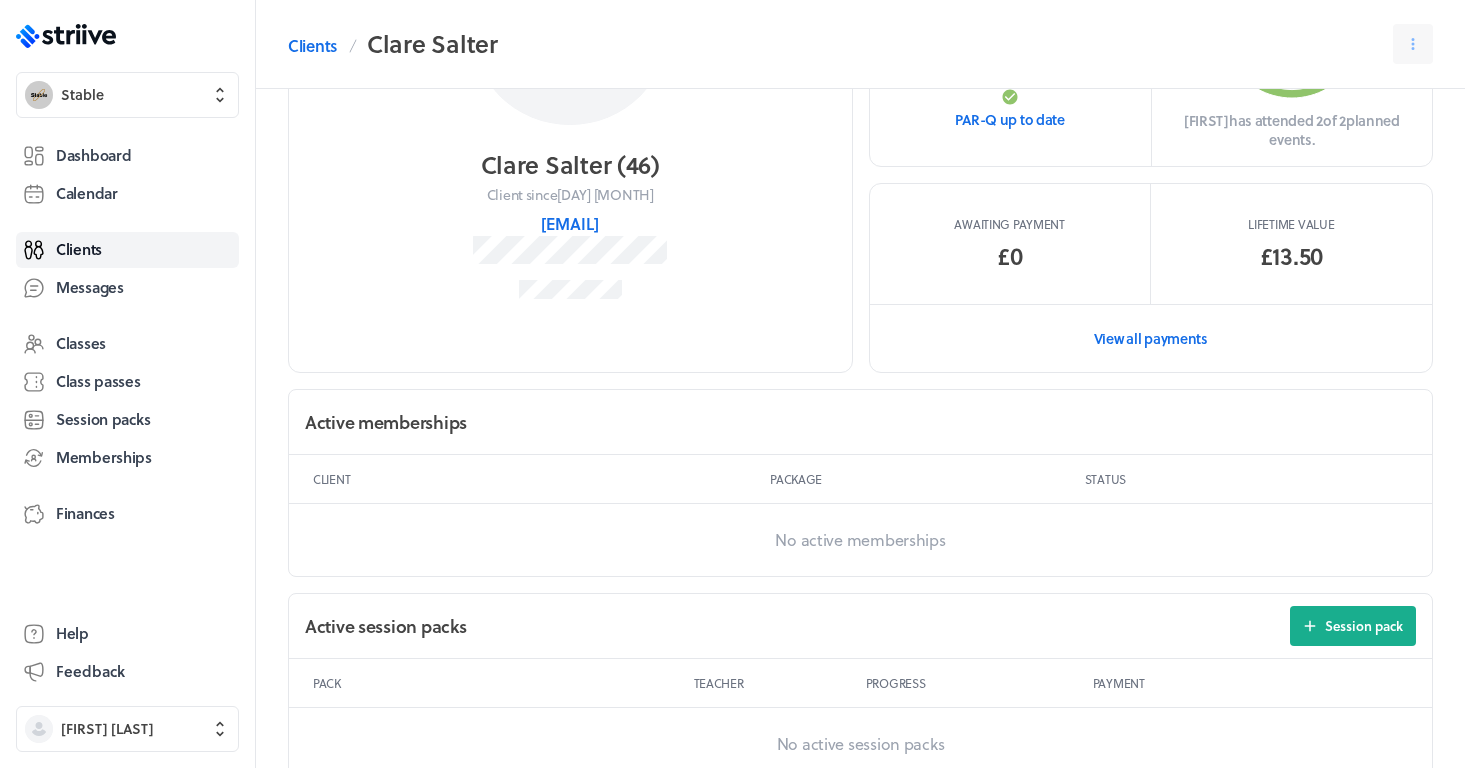 scroll, scrollTop: 253, scrollLeft: 0, axis: vertical 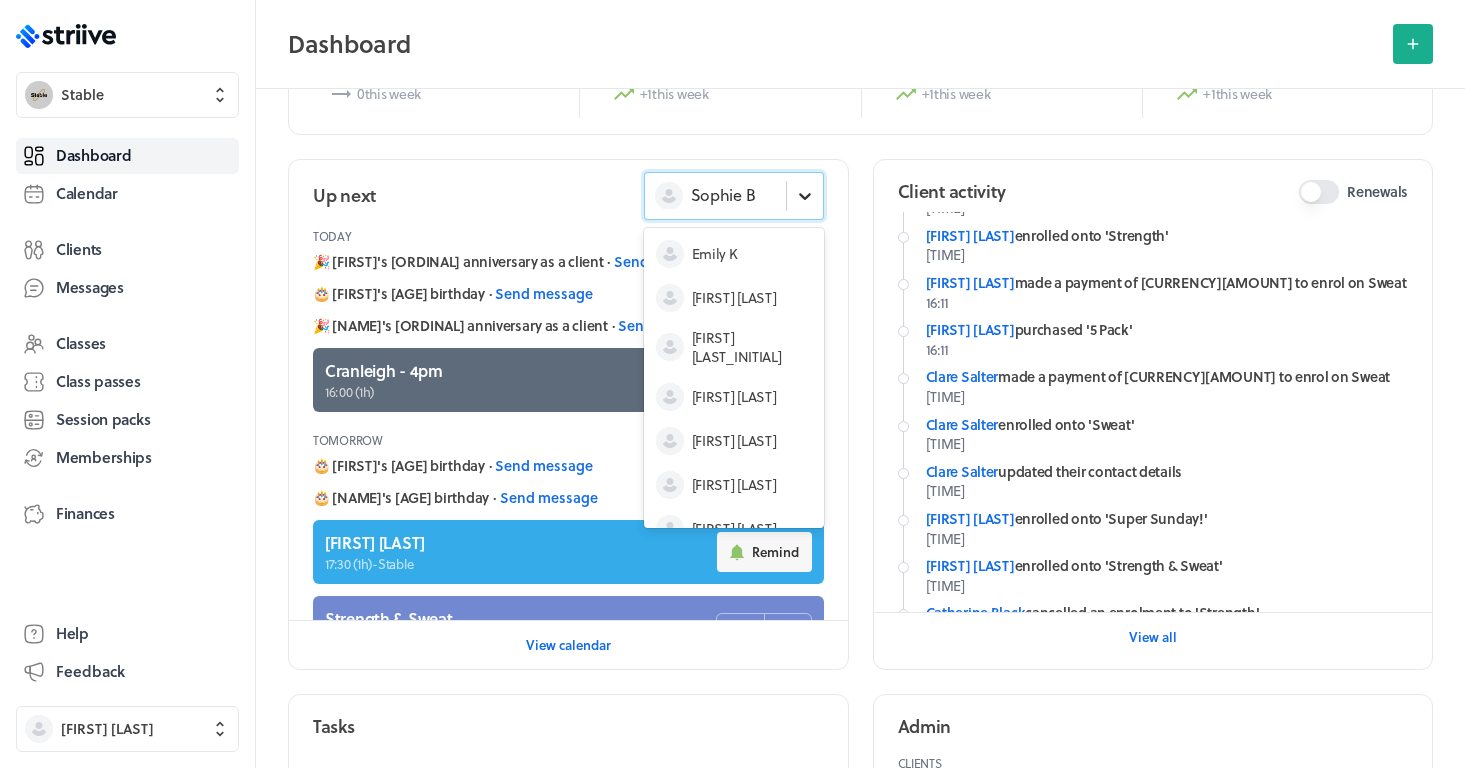 click at bounding box center (805, 196) 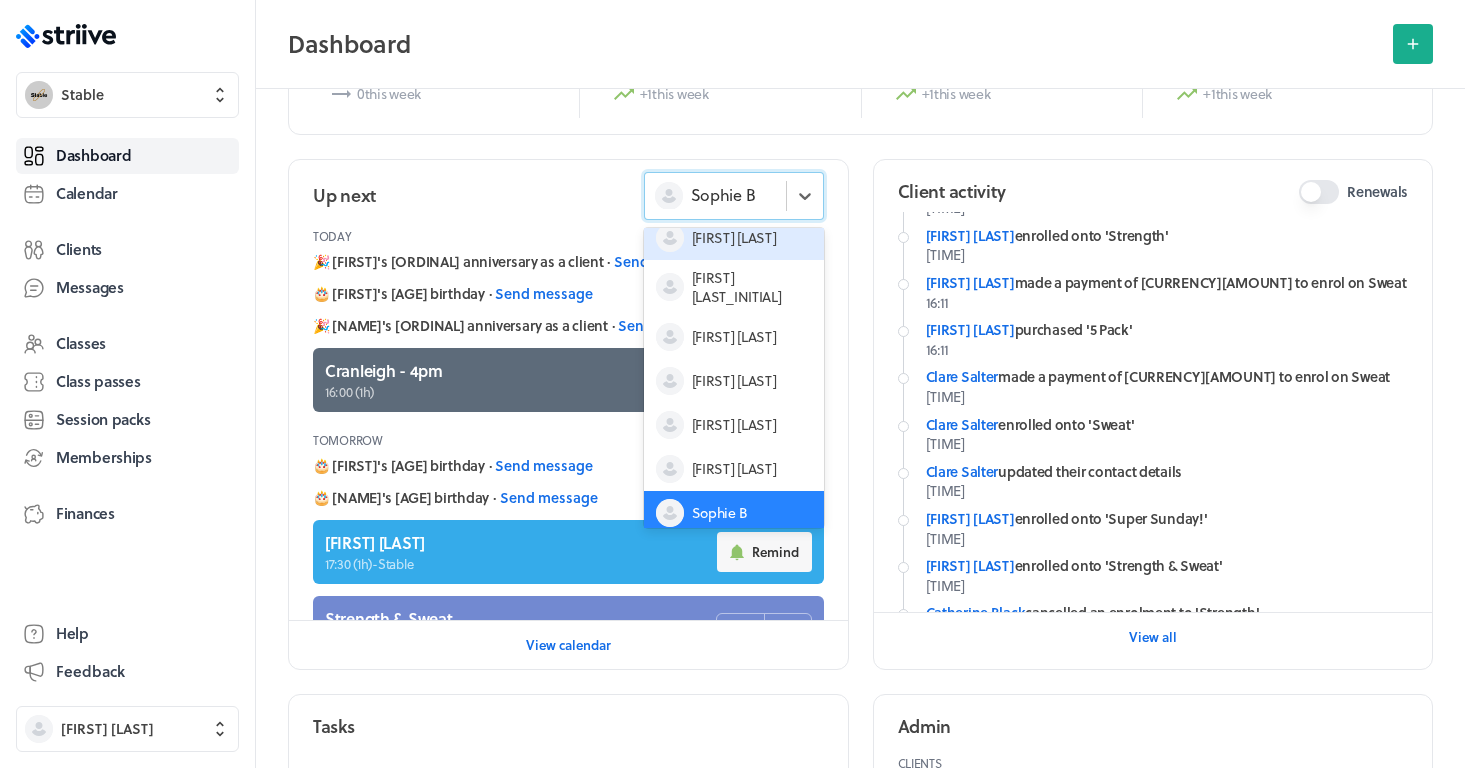 click on "[FIRST] [LAST]" at bounding box center [734, 238] 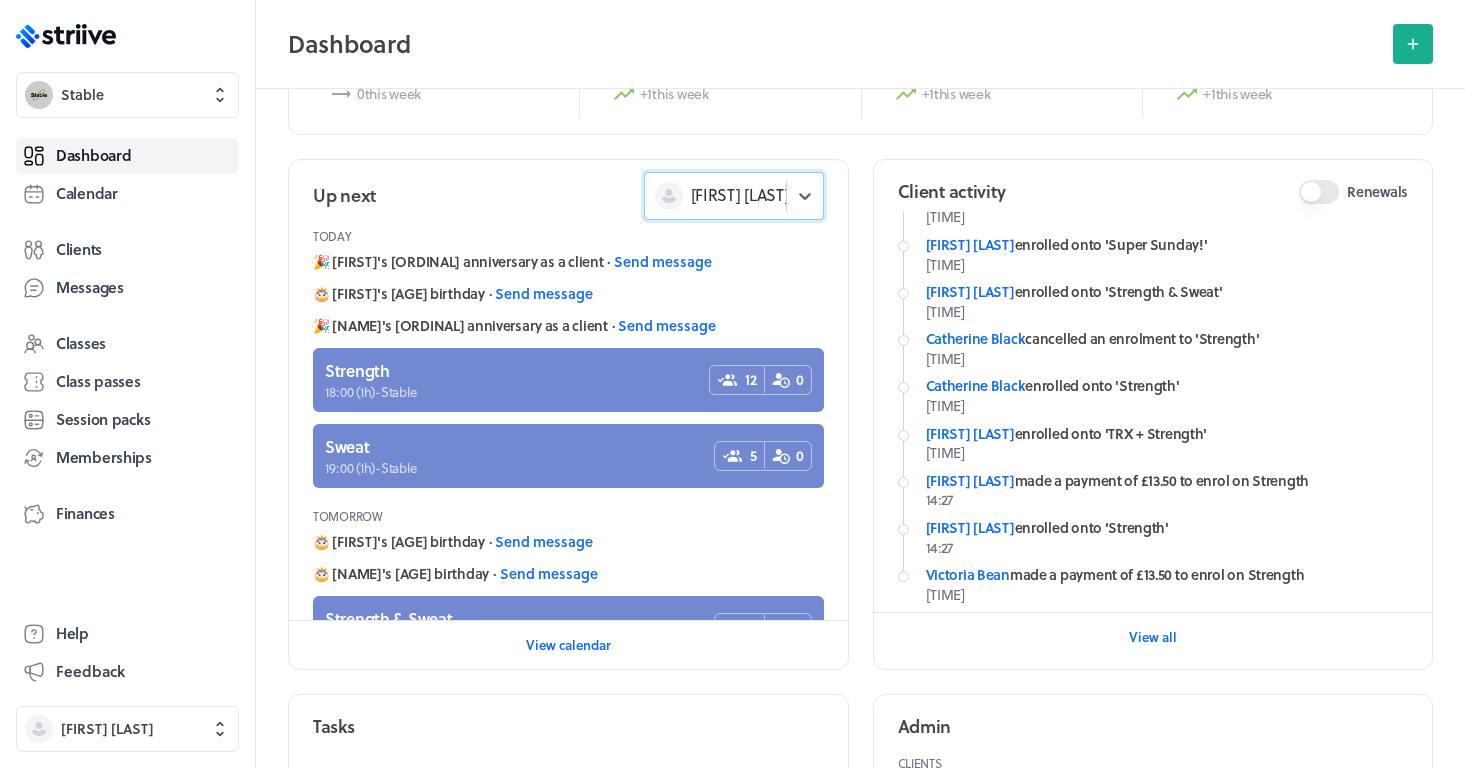 scroll, scrollTop: 330, scrollLeft: 0, axis: vertical 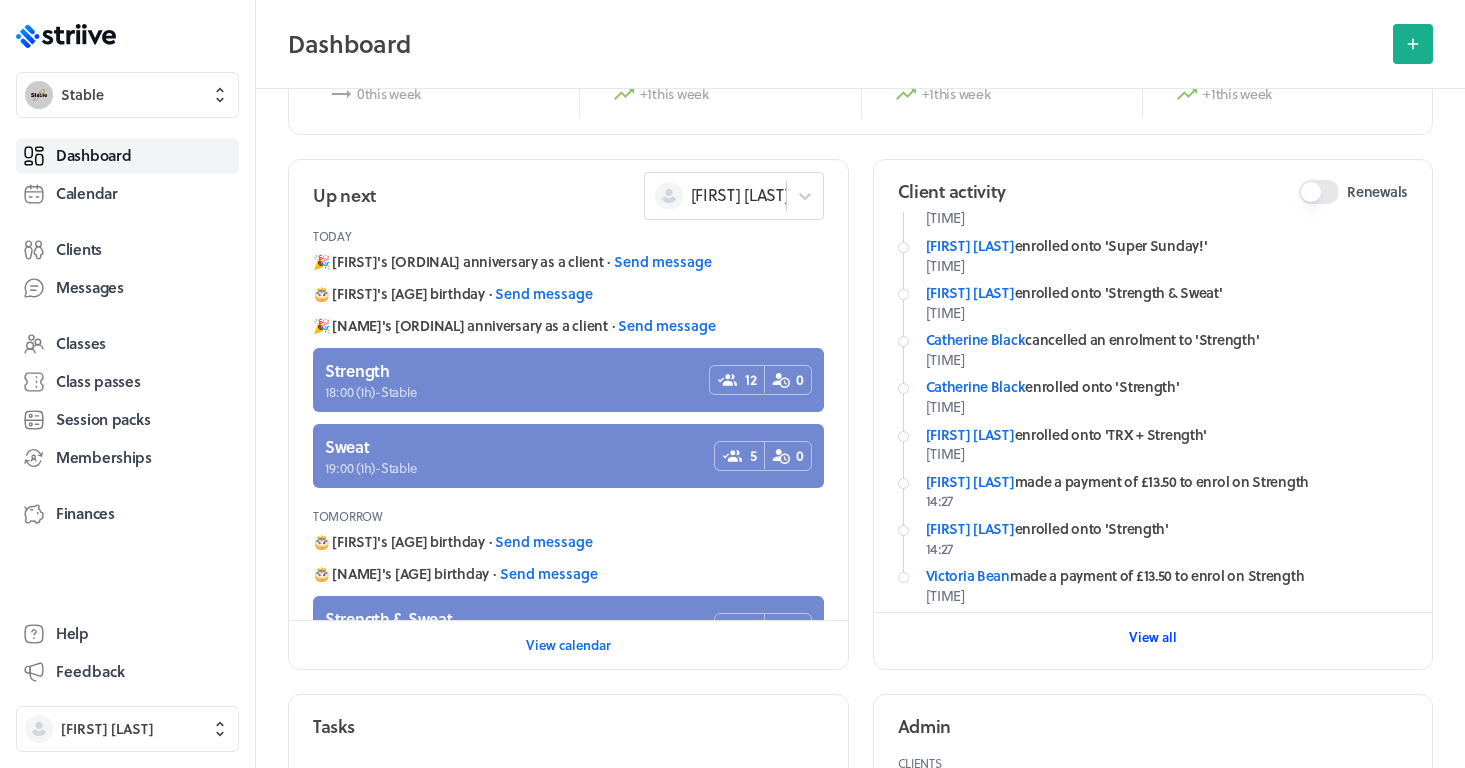 click on "View all" at bounding box center (1153, 637) 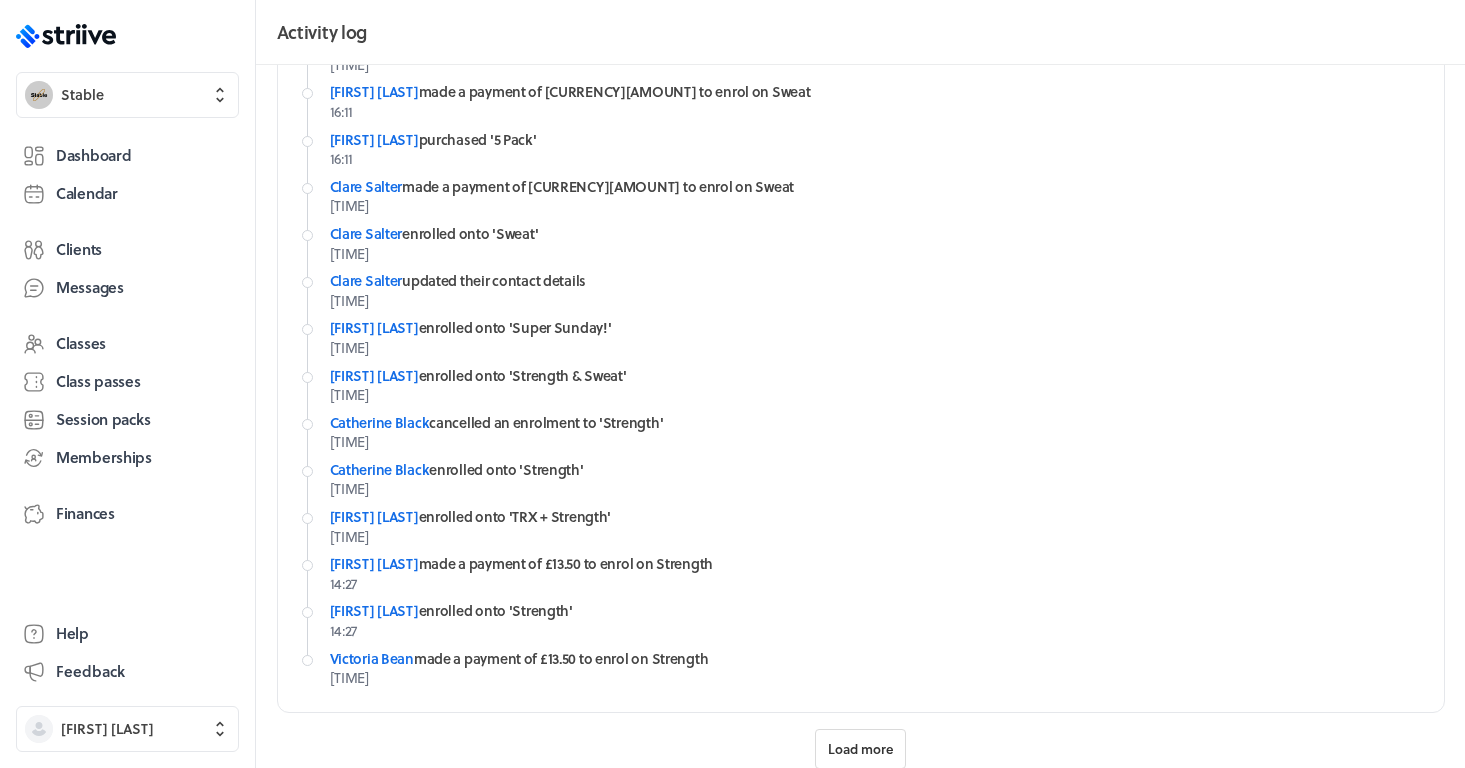scroll, scrollTop: 141, scrollLeft: 0, axis: vertical 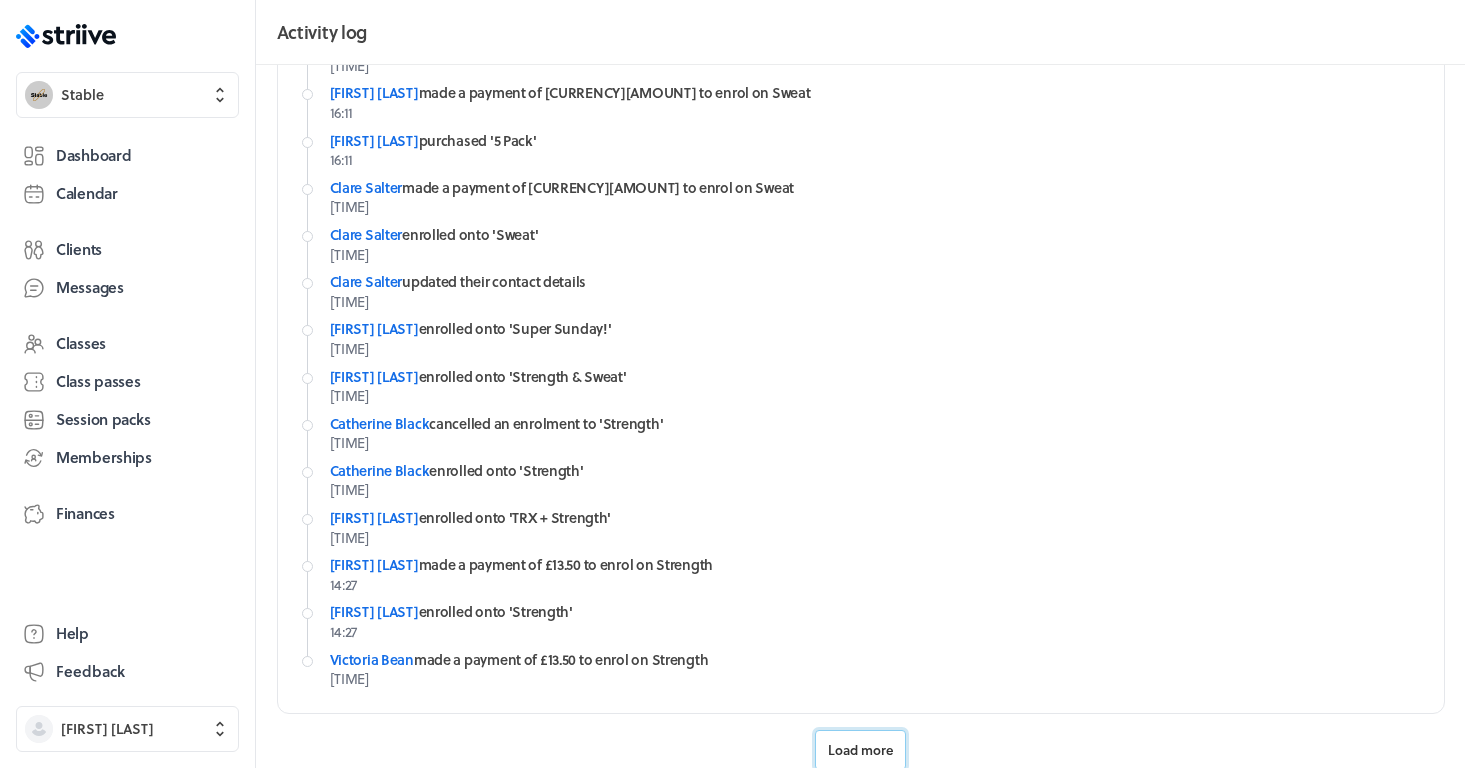 click on "Load more" at bounding box center [860, 750] 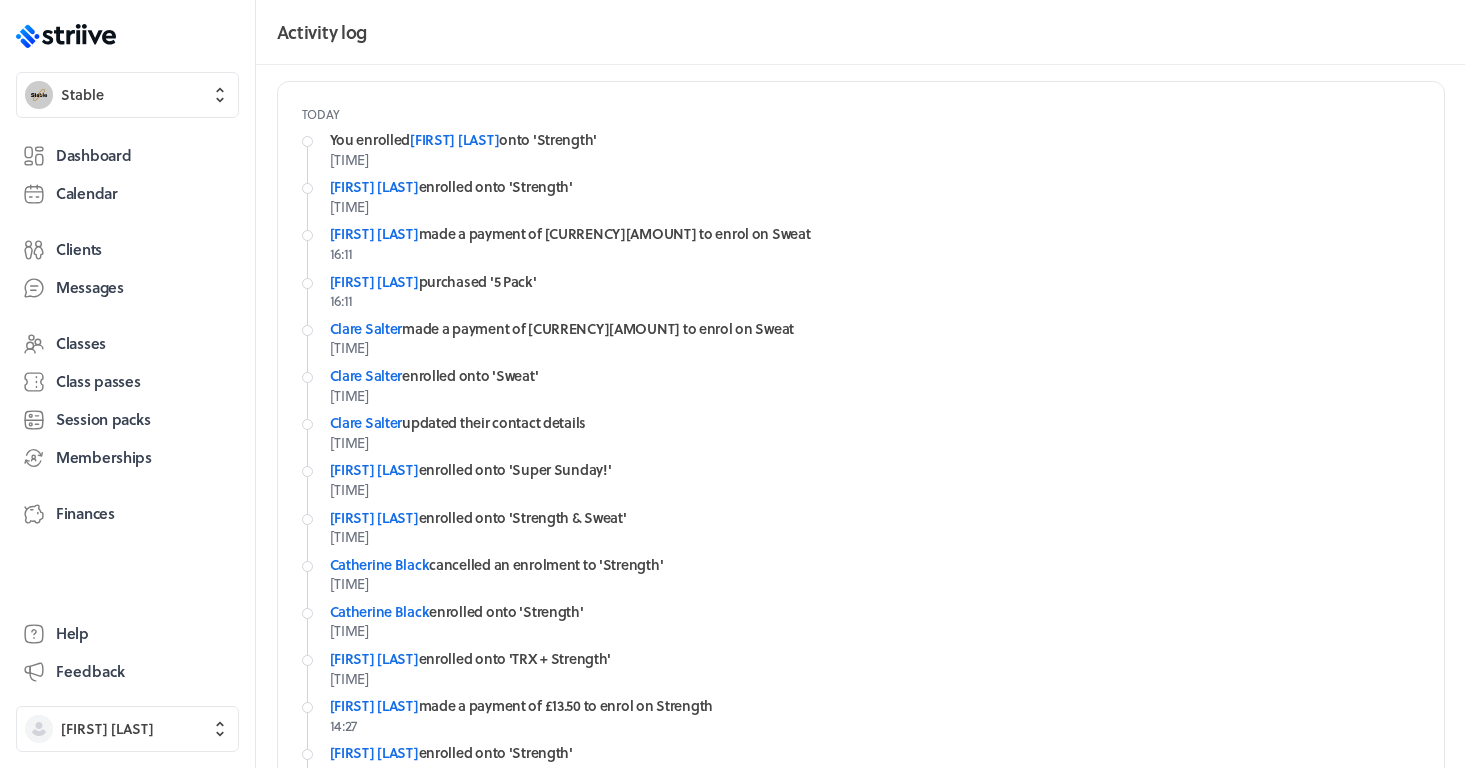 scroll, scrollTop: 0, scrollLeft: 0, axis: both 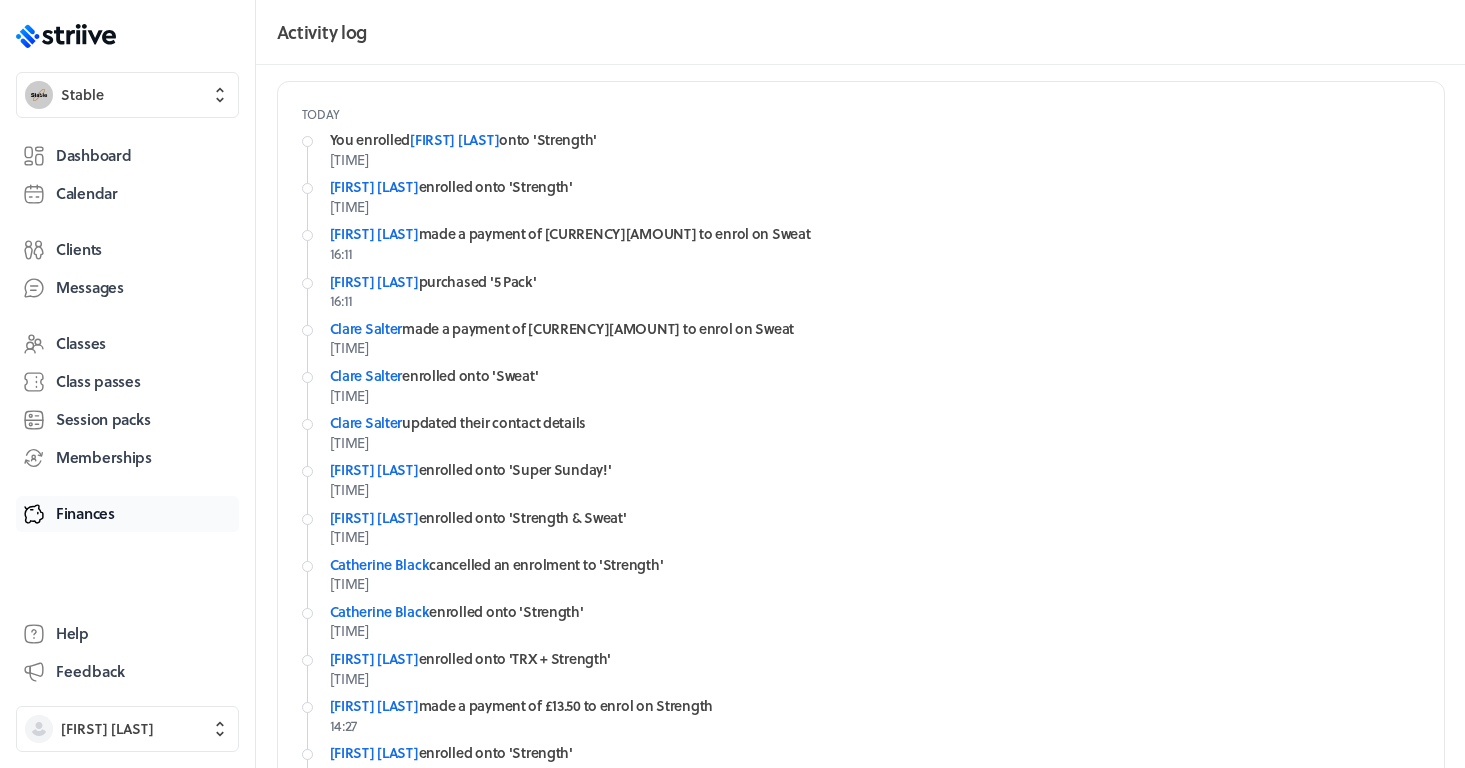 click on "Finances" at bounding box center [85, 513] 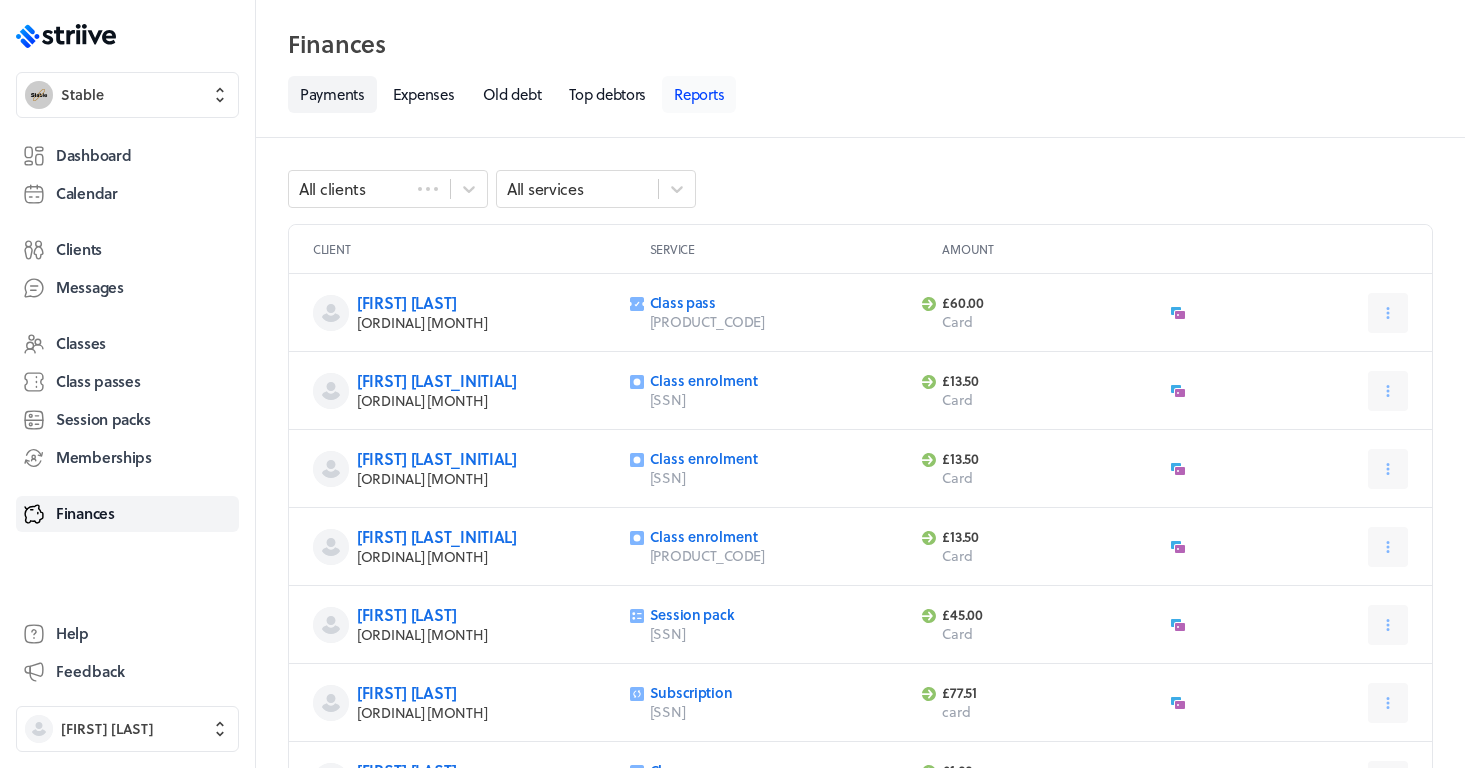 click on "Reports" at bounding box center (699, 94) 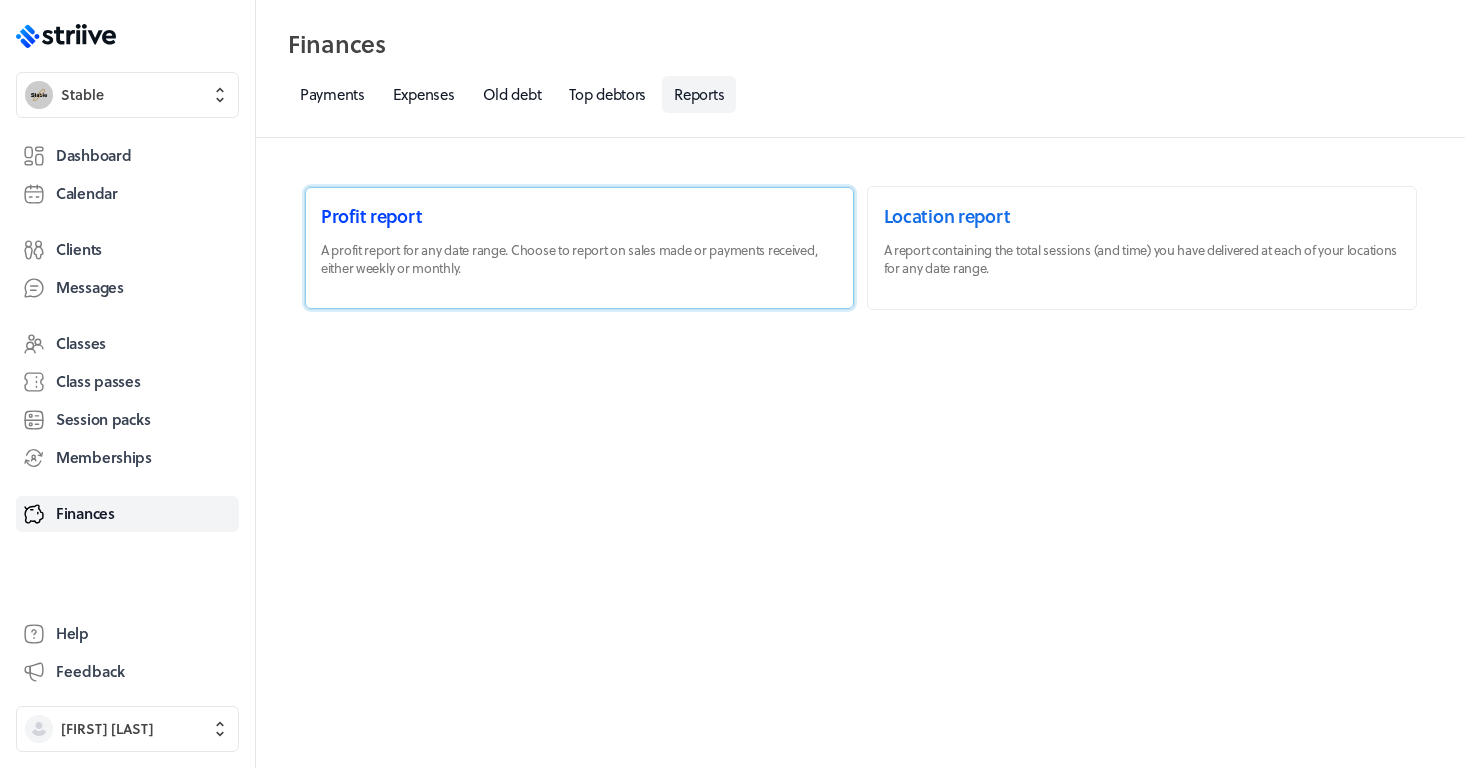 click at bounding box center (579, 248) 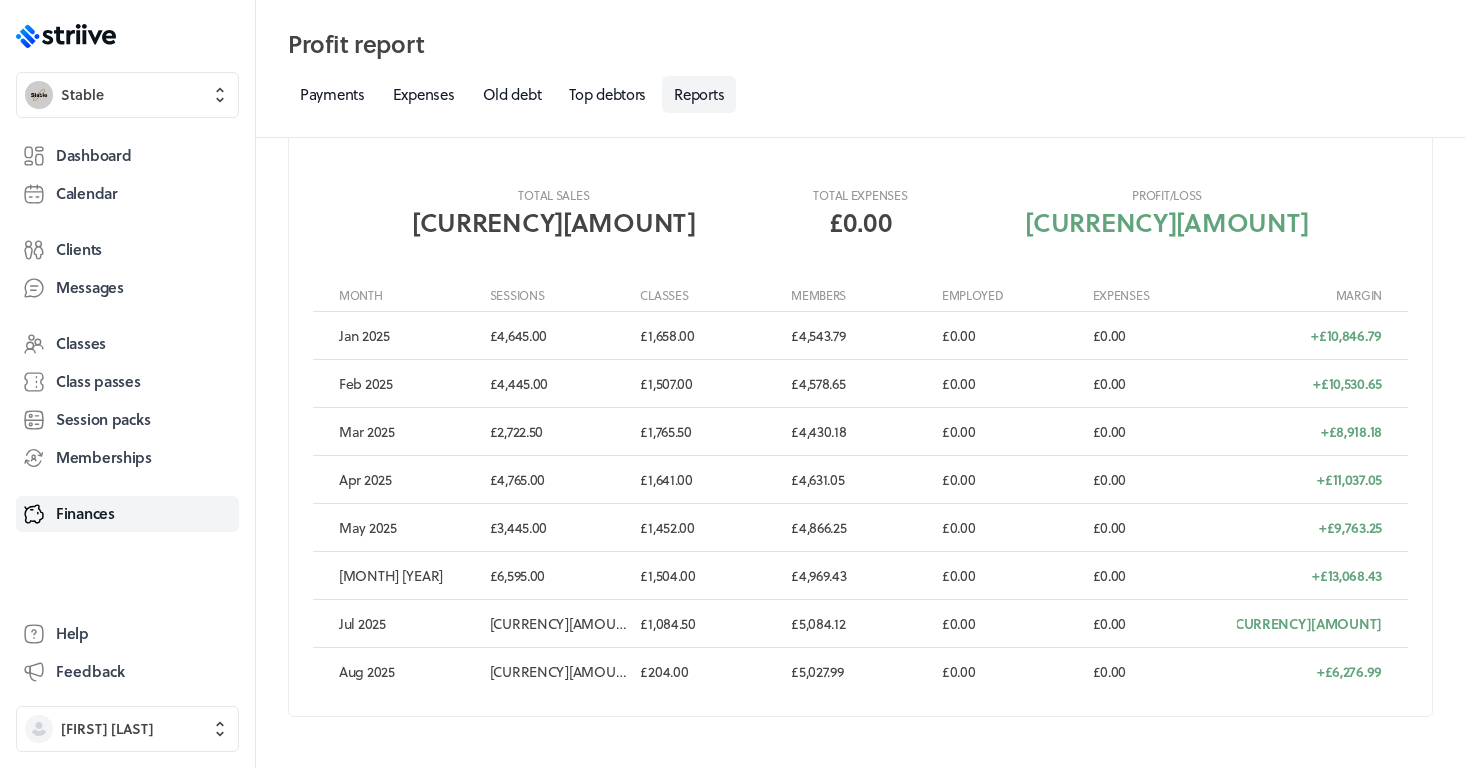 scroll, scrollTop: 398, scrollLeft: 0, axis: vertical 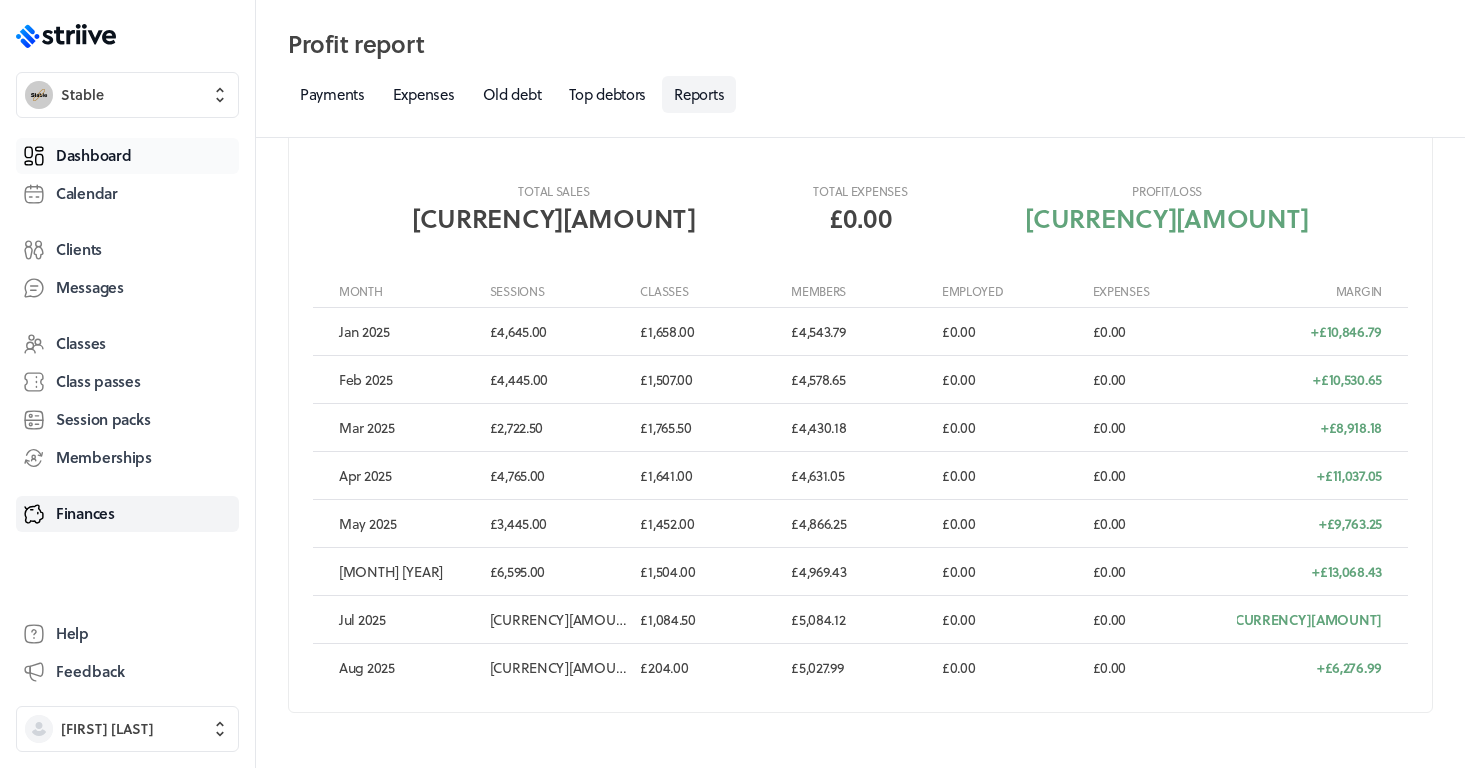 click on "Dashboard" at bounding box center [127, 156] 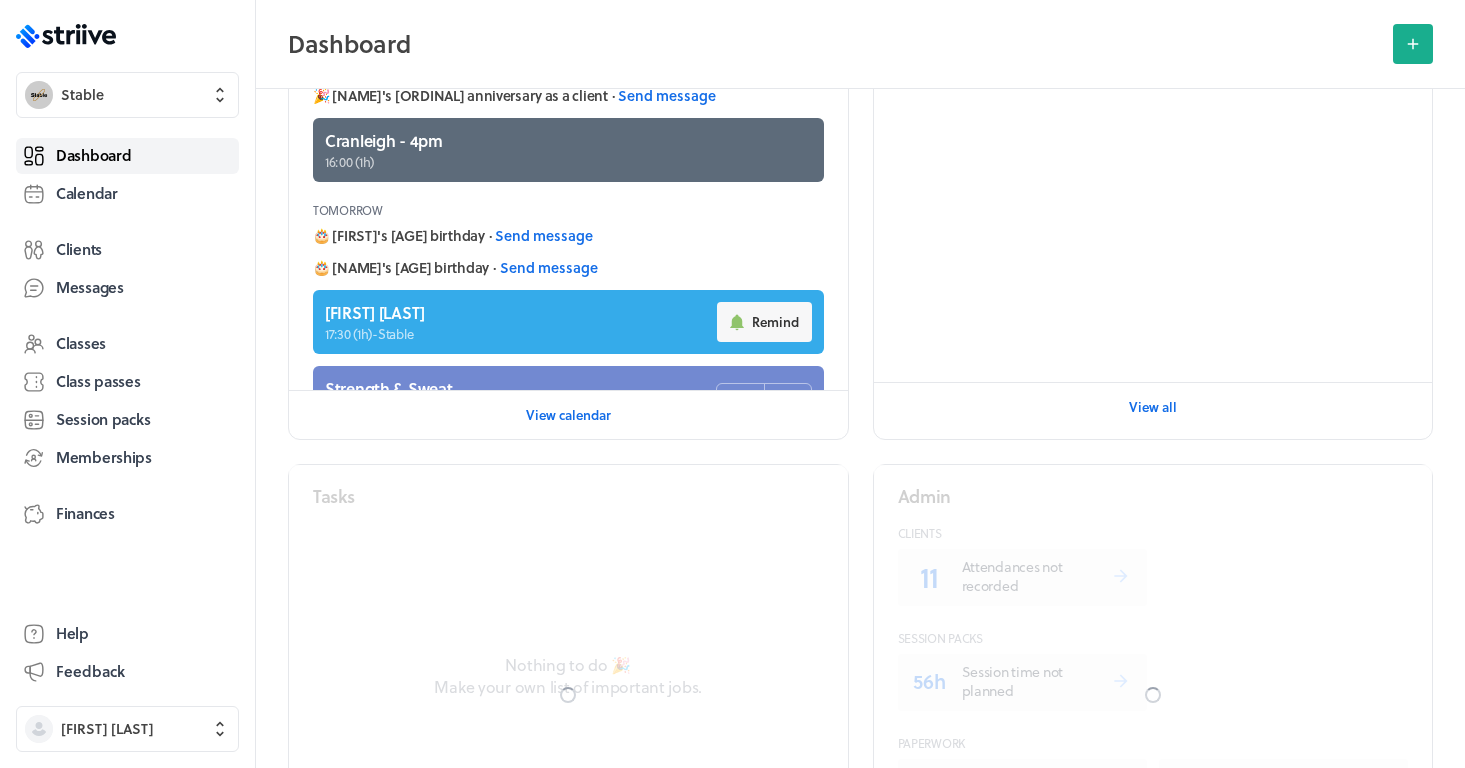 scroll, scrollTop: 0, scrollLeft: 0, axis: both 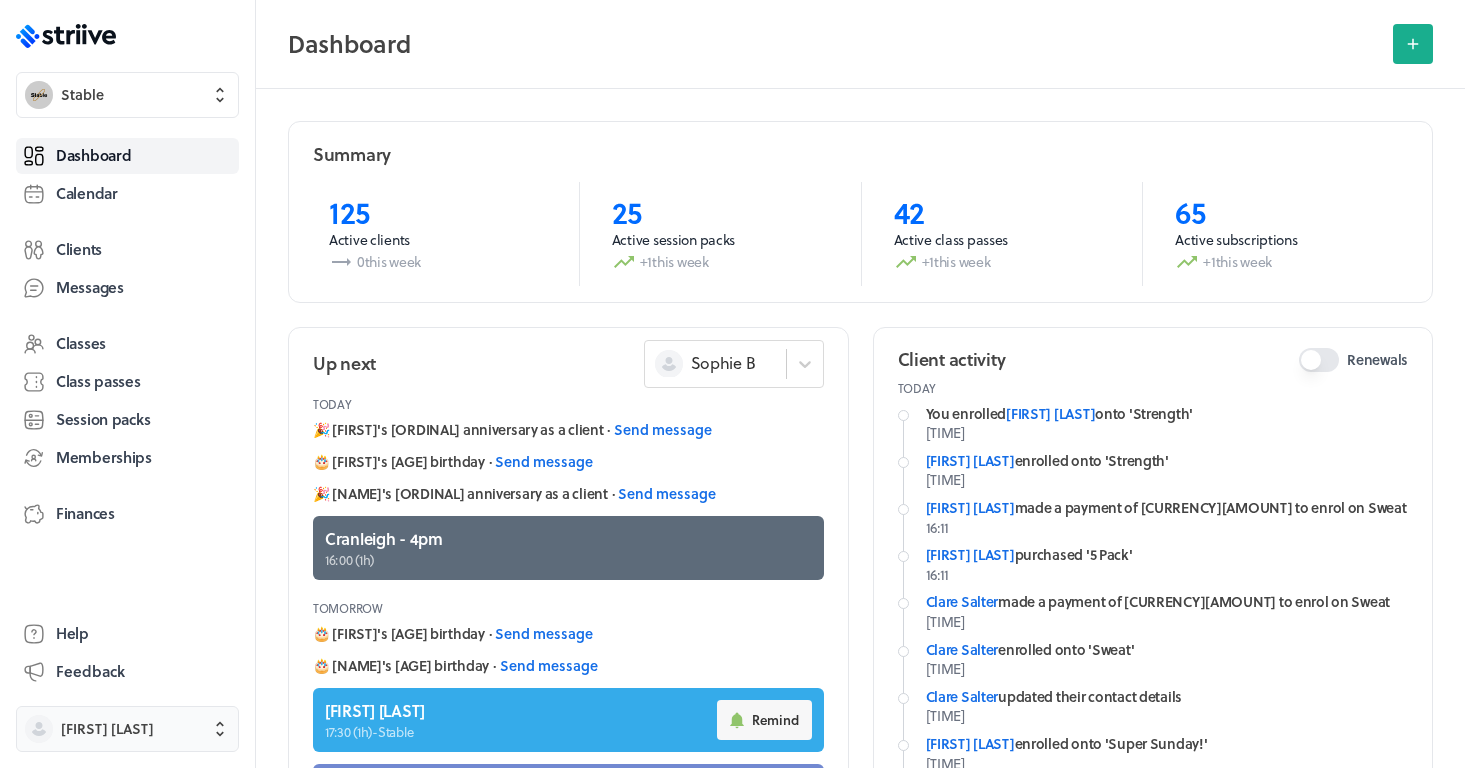 click on "[FIRST] [LAST]" at bounding box center (107, 729) 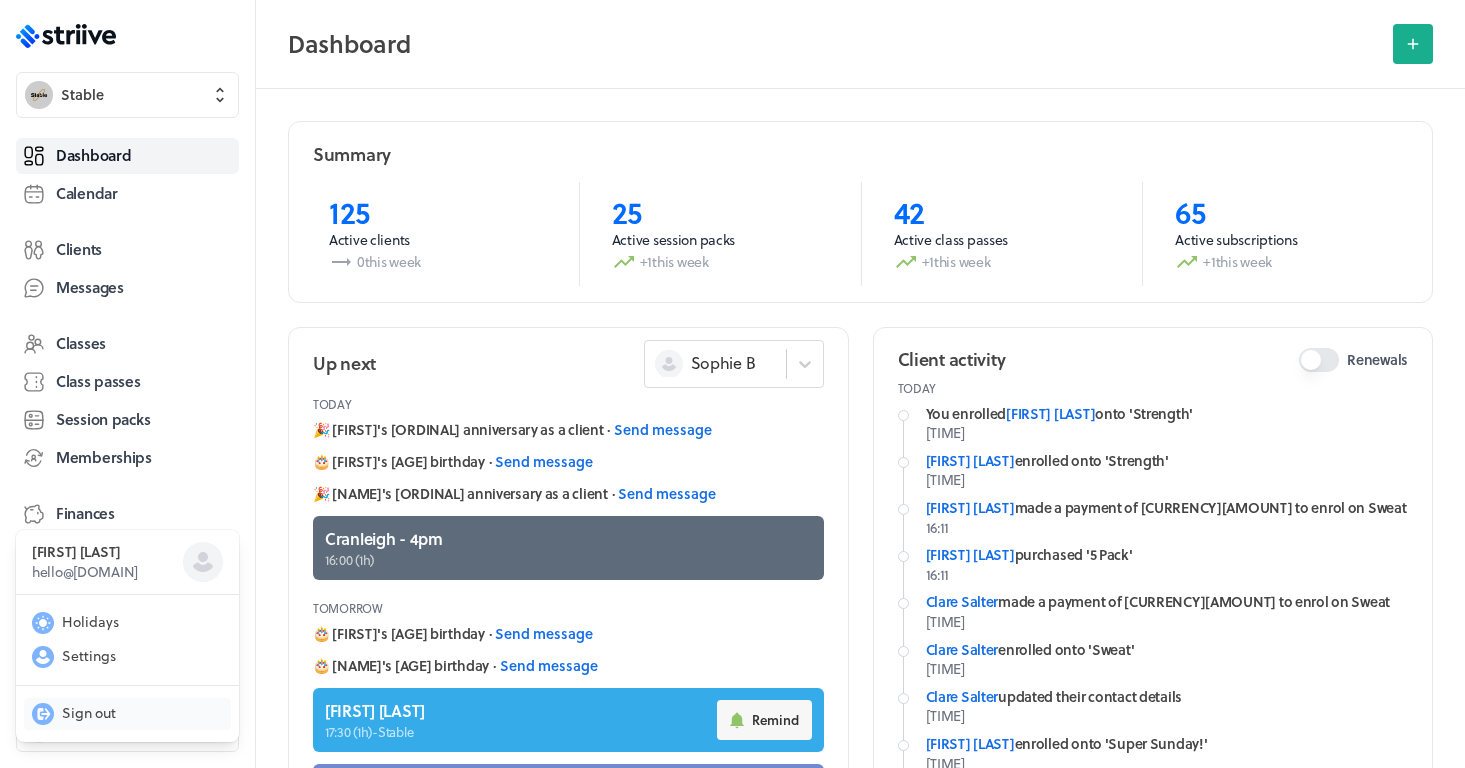click on "Sign out" at bounding box center (89, 713) 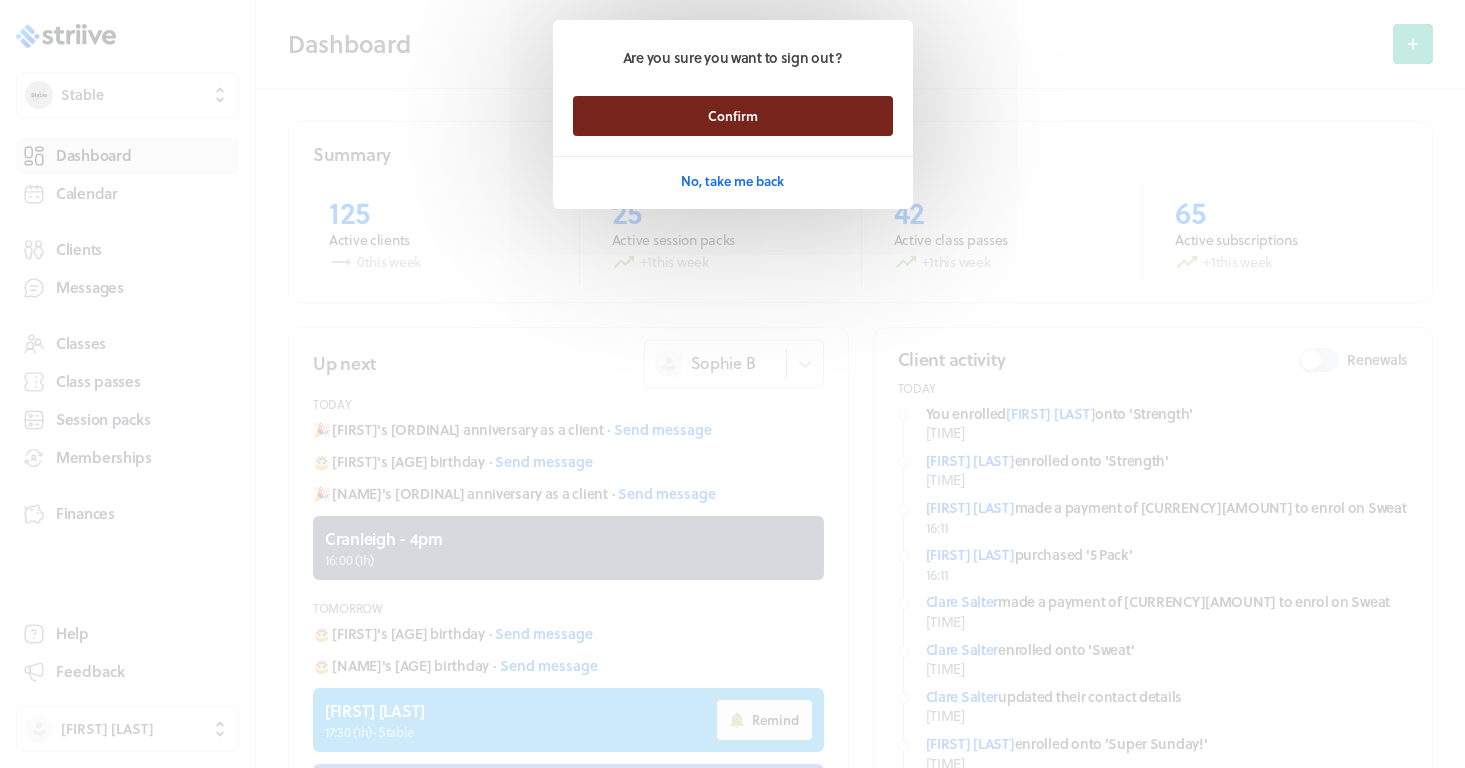 click on "Confirm" at bounding box center (733, 116) 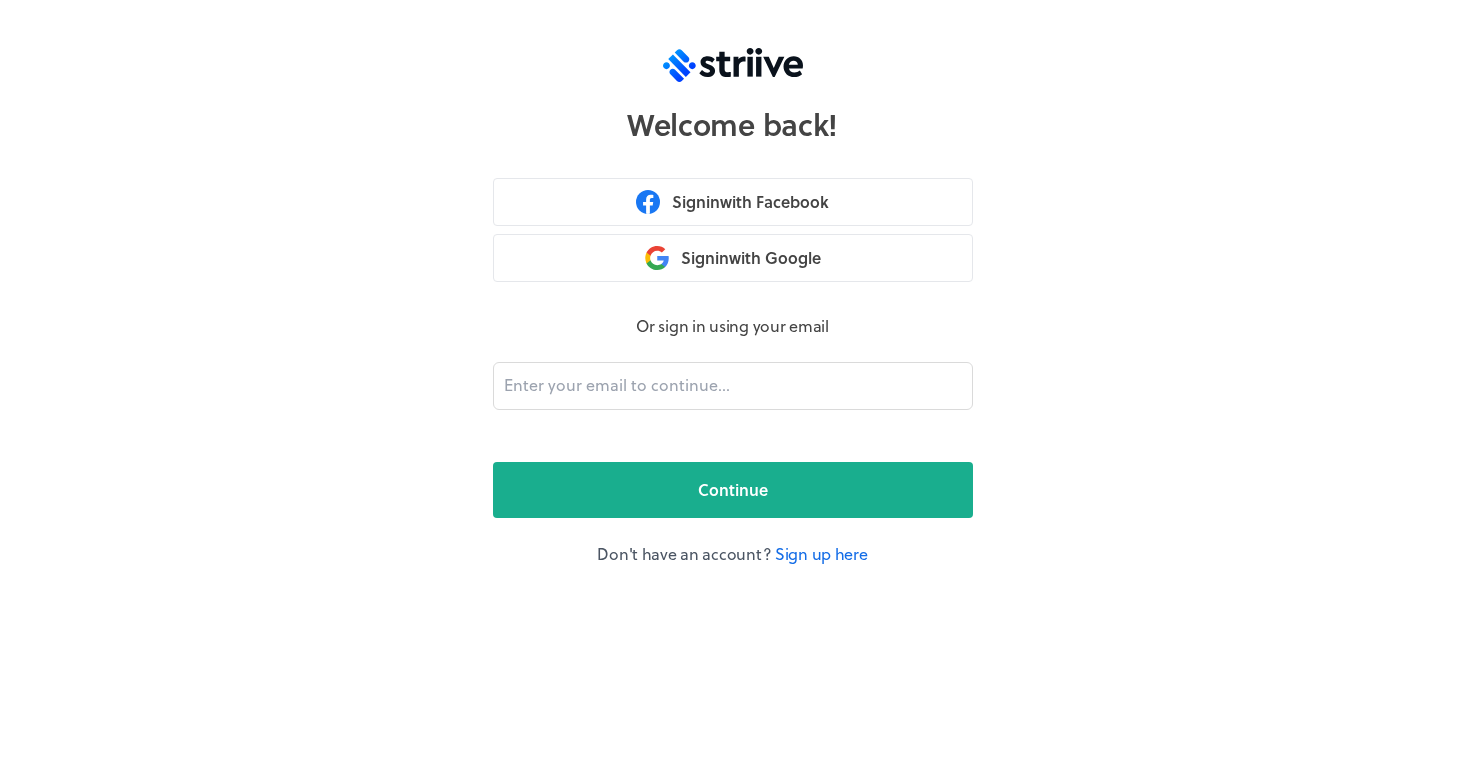 scroll, scrollTop: 0, scrollLeft: 0, axis: both 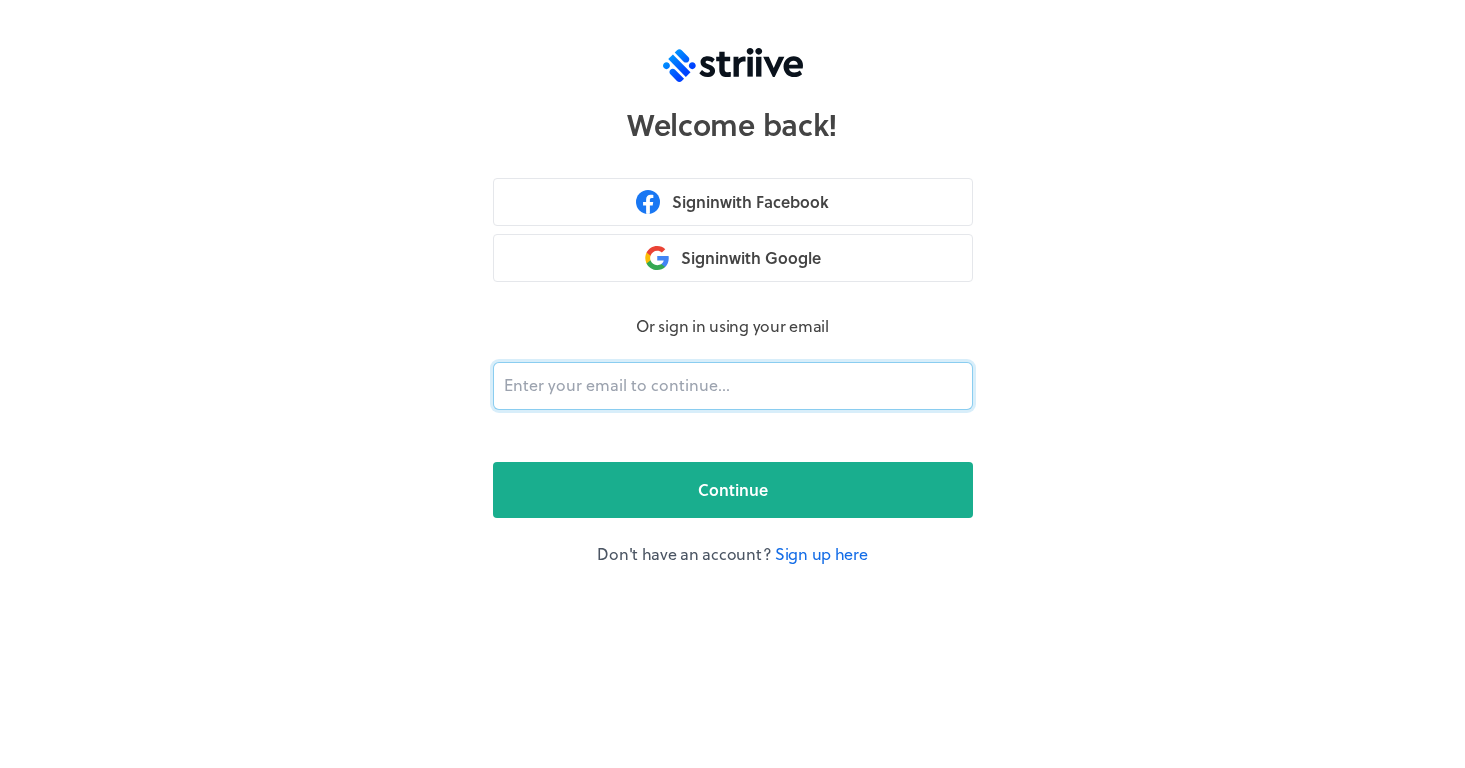 click at bounding box center [733, 386] 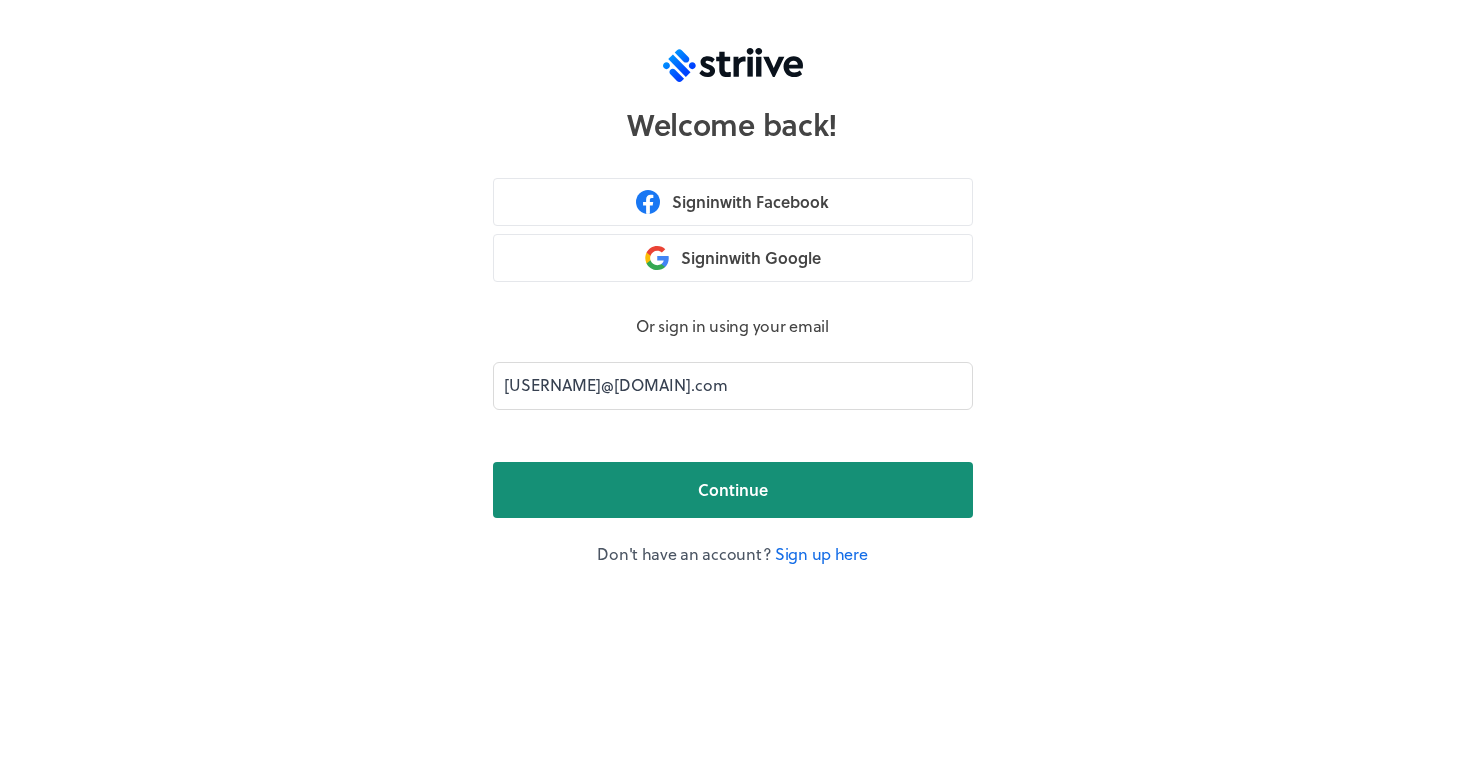 click on "Continue" at bounding box center [733, 490] 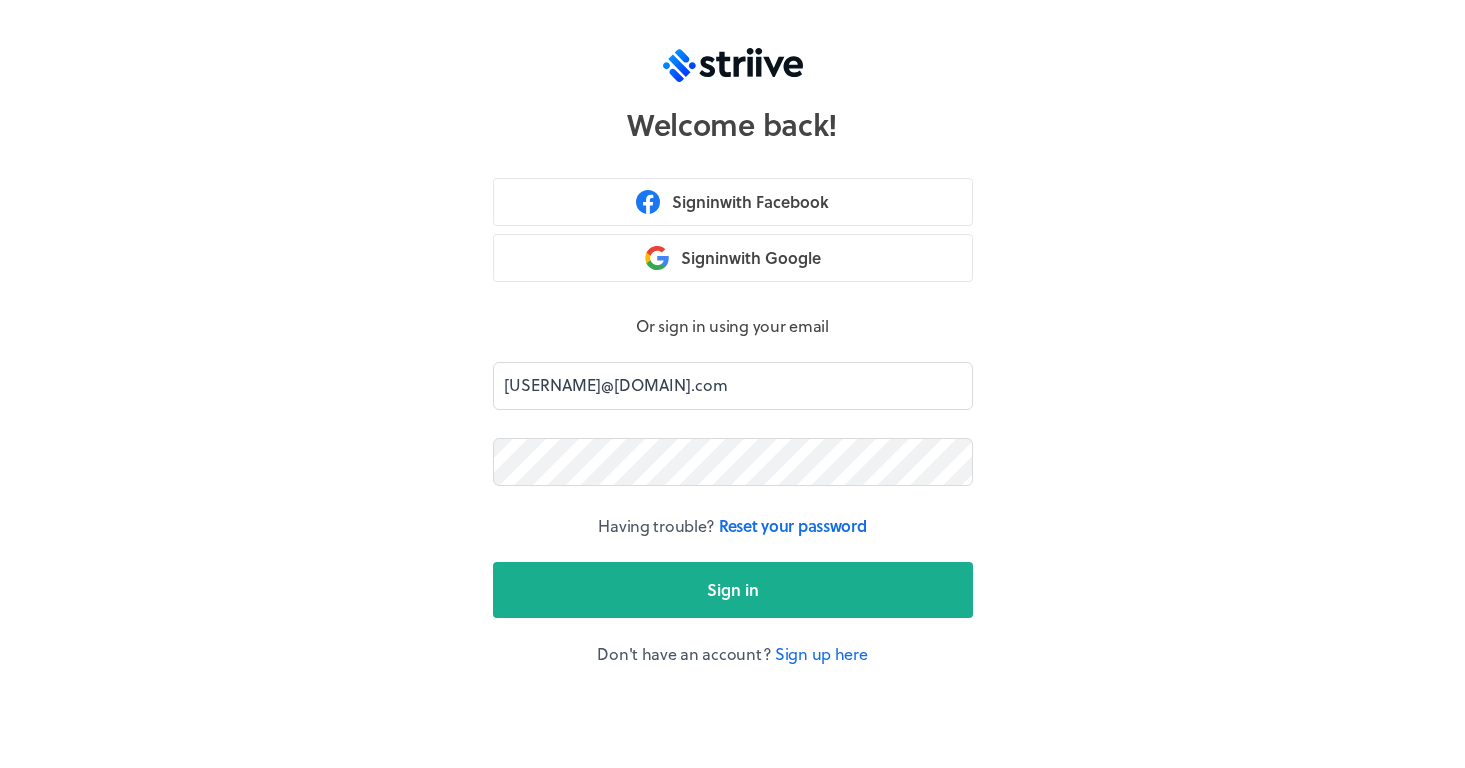 click on "Sign in" at bounding box center (733, 590) 